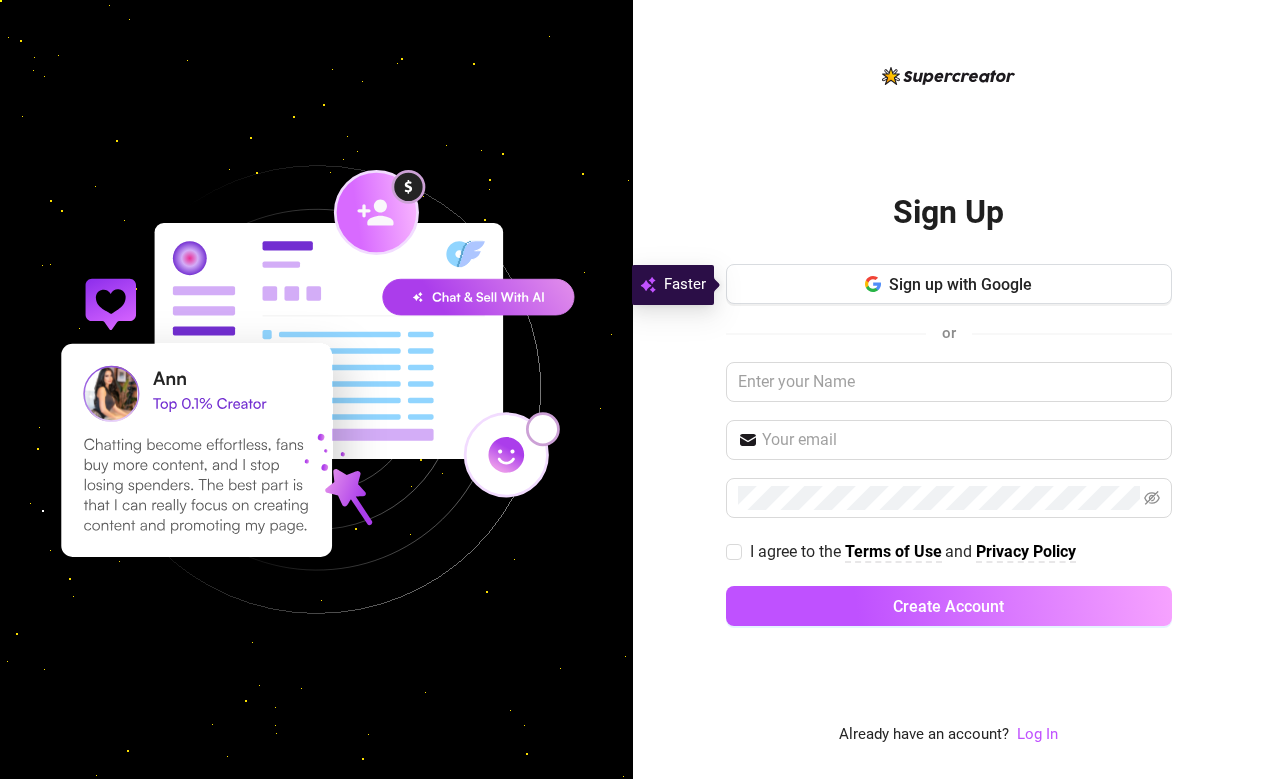 scroll, scrollTop: 0, scrollLeft: 0, axis: both 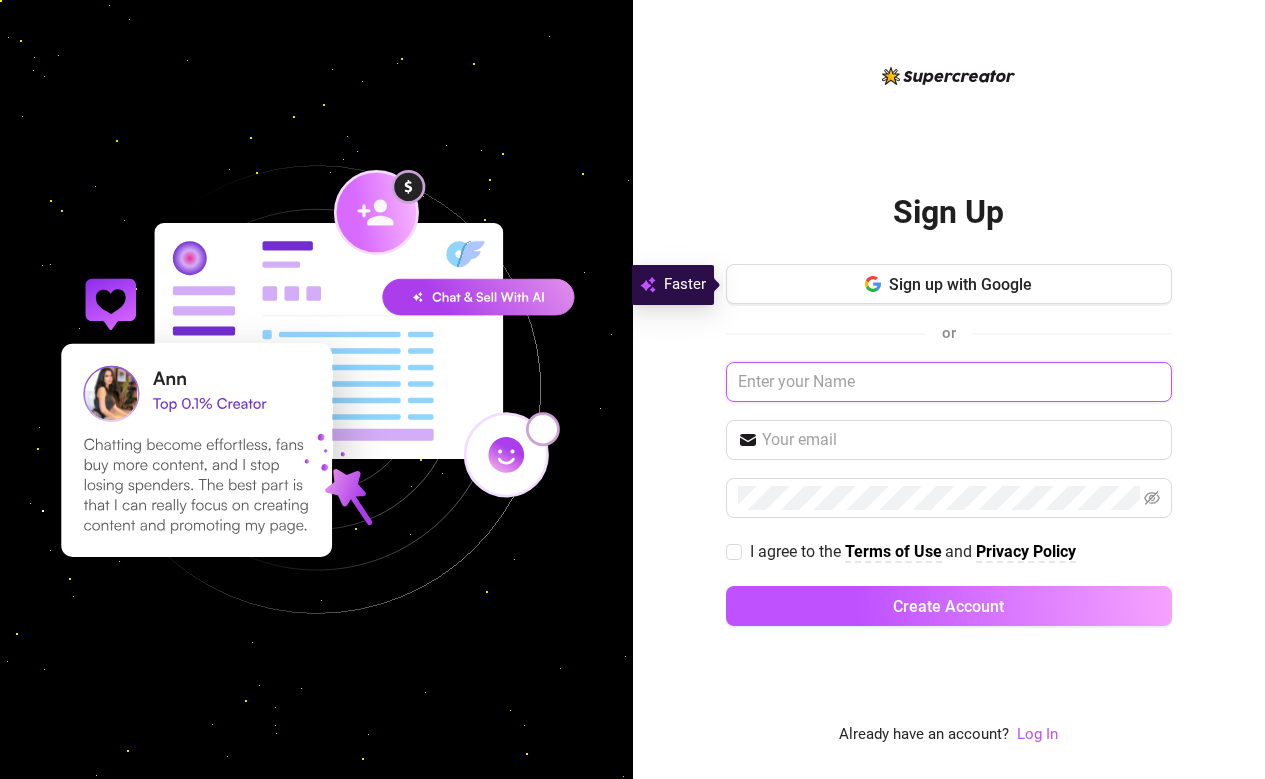 click at bounding box center (949, 382) 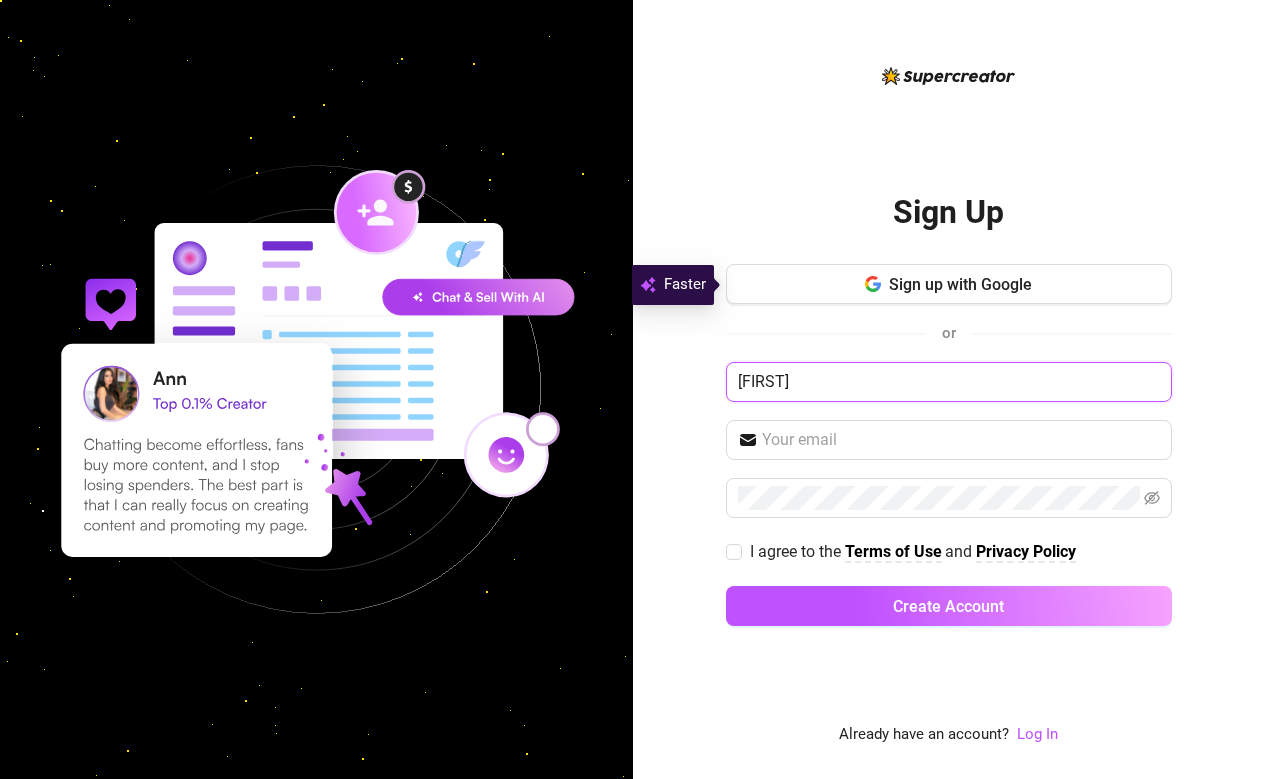 type on "[FIRST]" 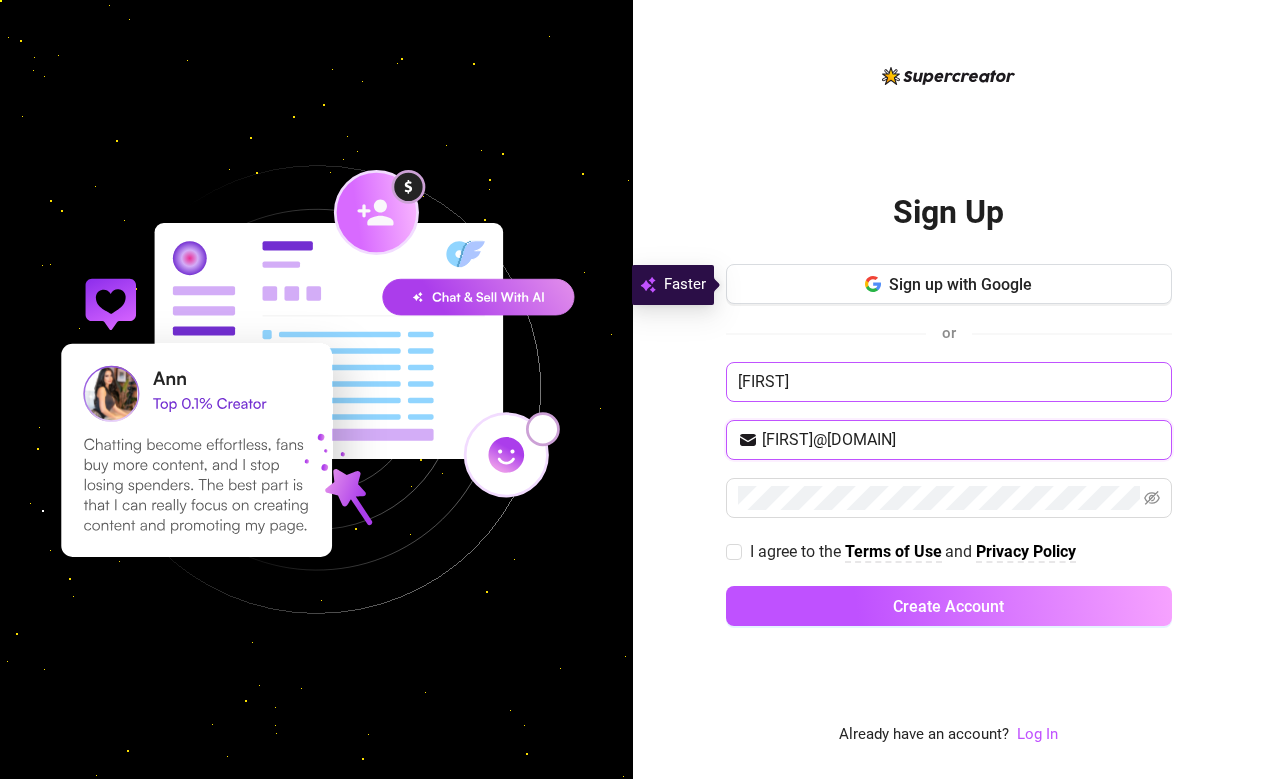 type on "[FIRST]@[DOMAIN]" 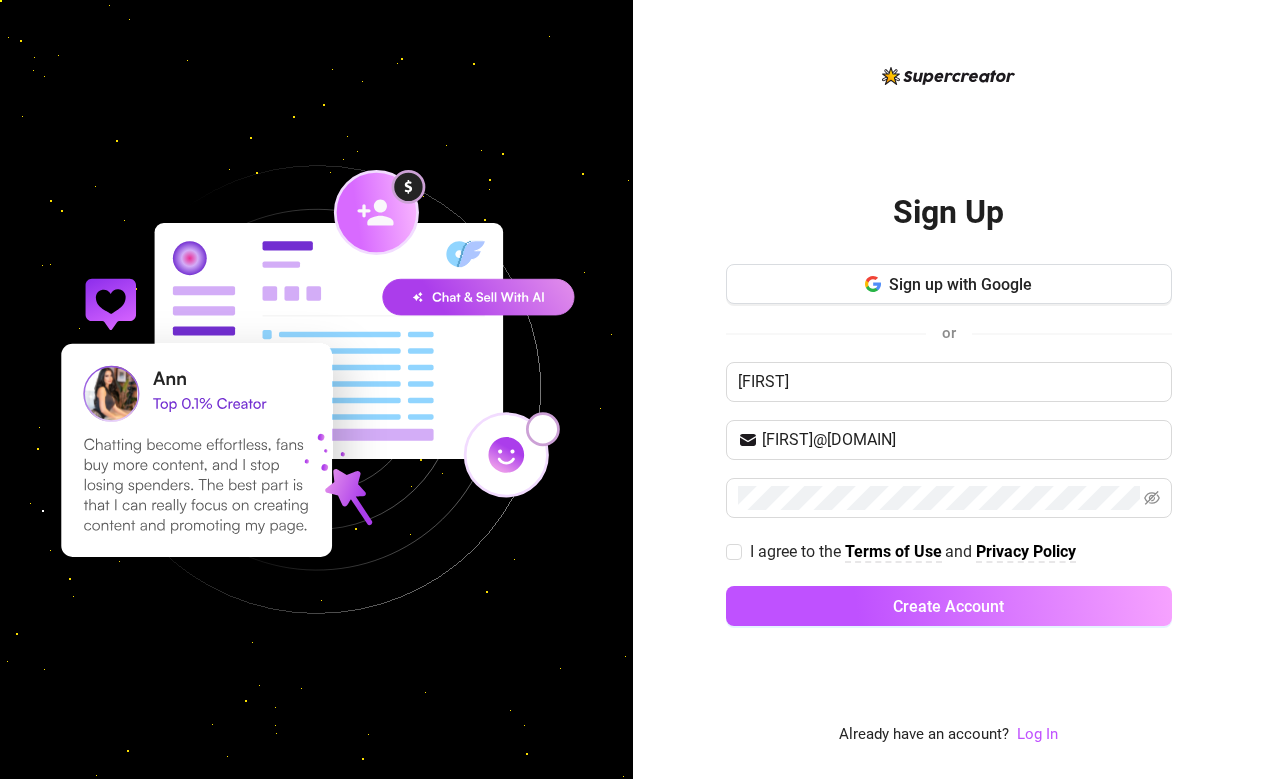 click on "Sign up with Google or [FIRST]@[DOMAIN].com I agree to the   Terms of Use   and   Privacy Policy Create Account" at bounding box center [949, 454] 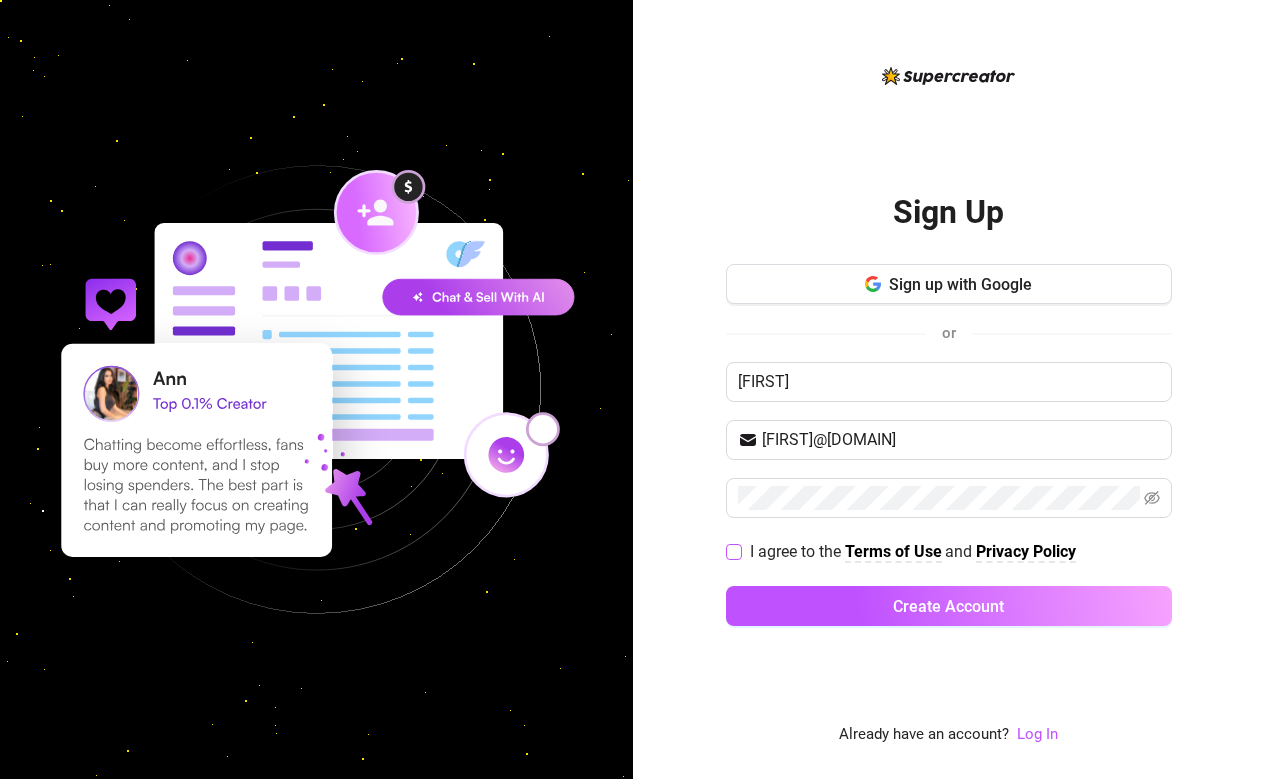 click on "I agree to the   Terms of Use   and   Privacy Policy" at bounding box center [913, 551] 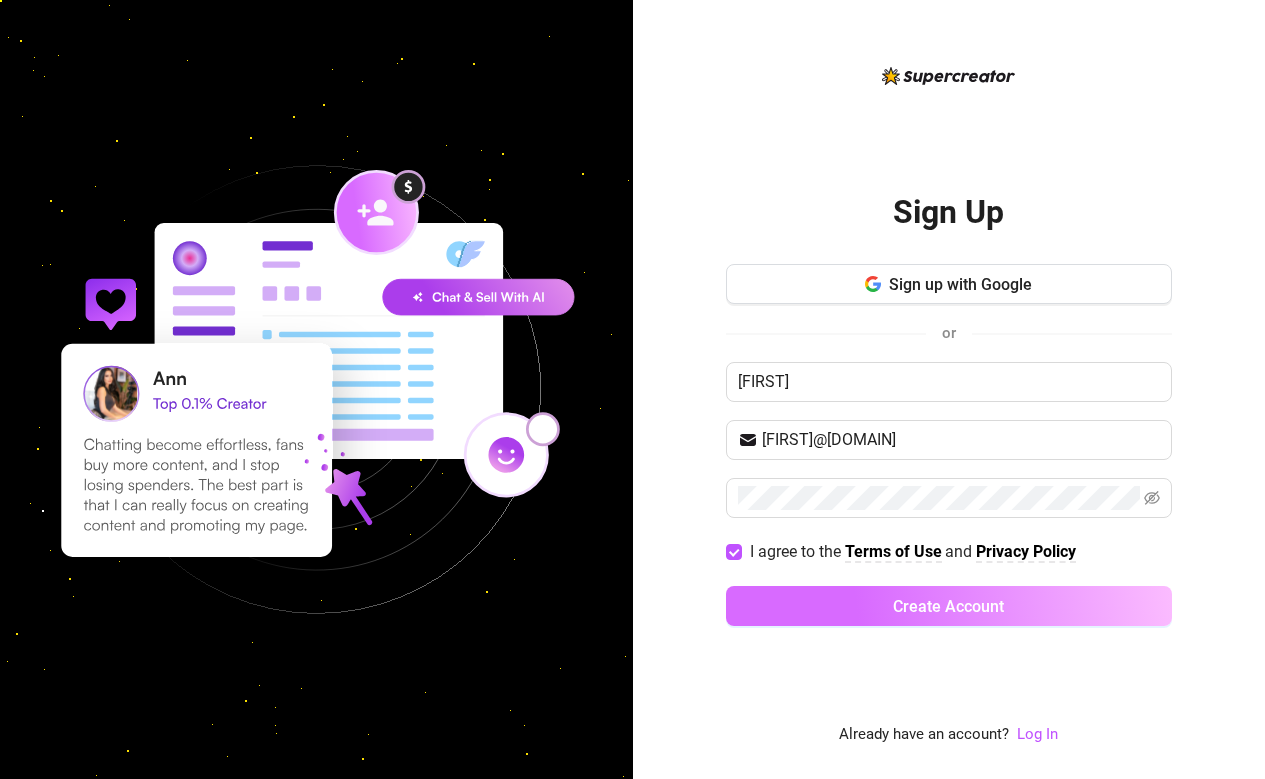 click on "Create Account" at bounding box center [949, 606] 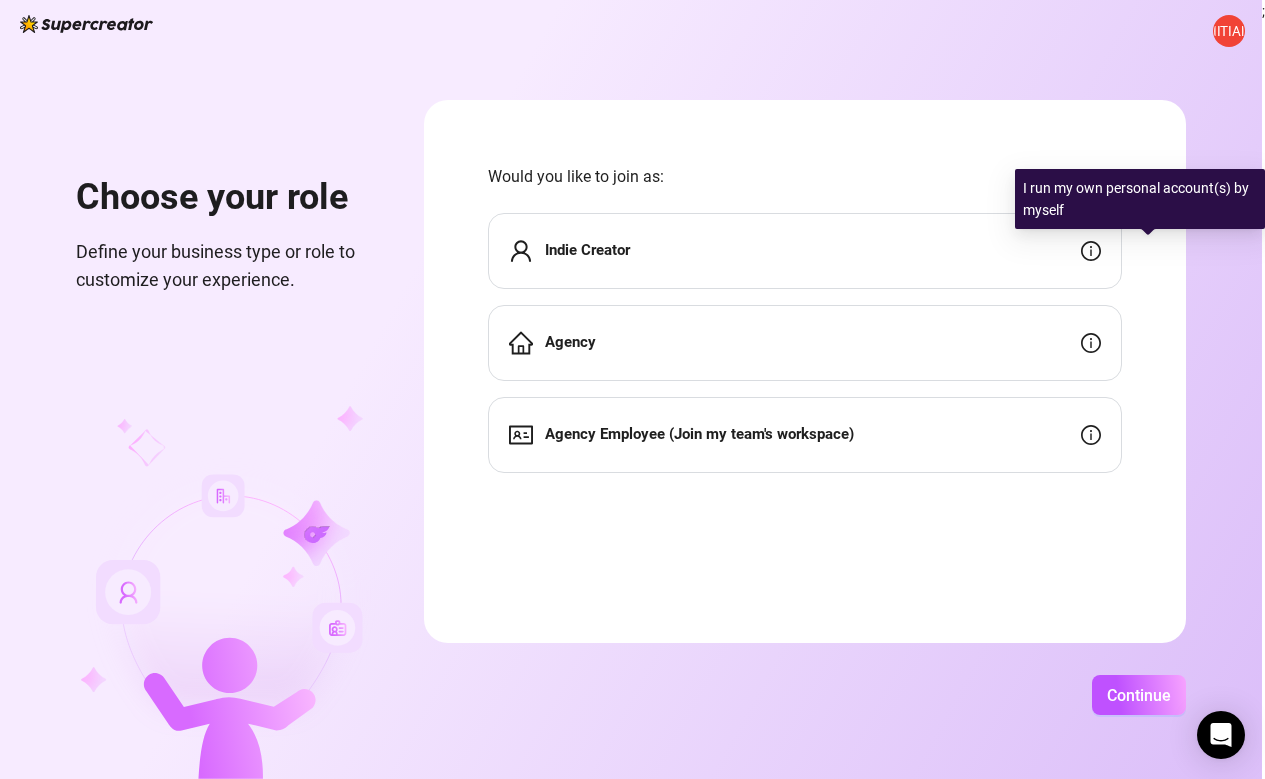 click on "Indie Creator" at bounding box center (805, 251) 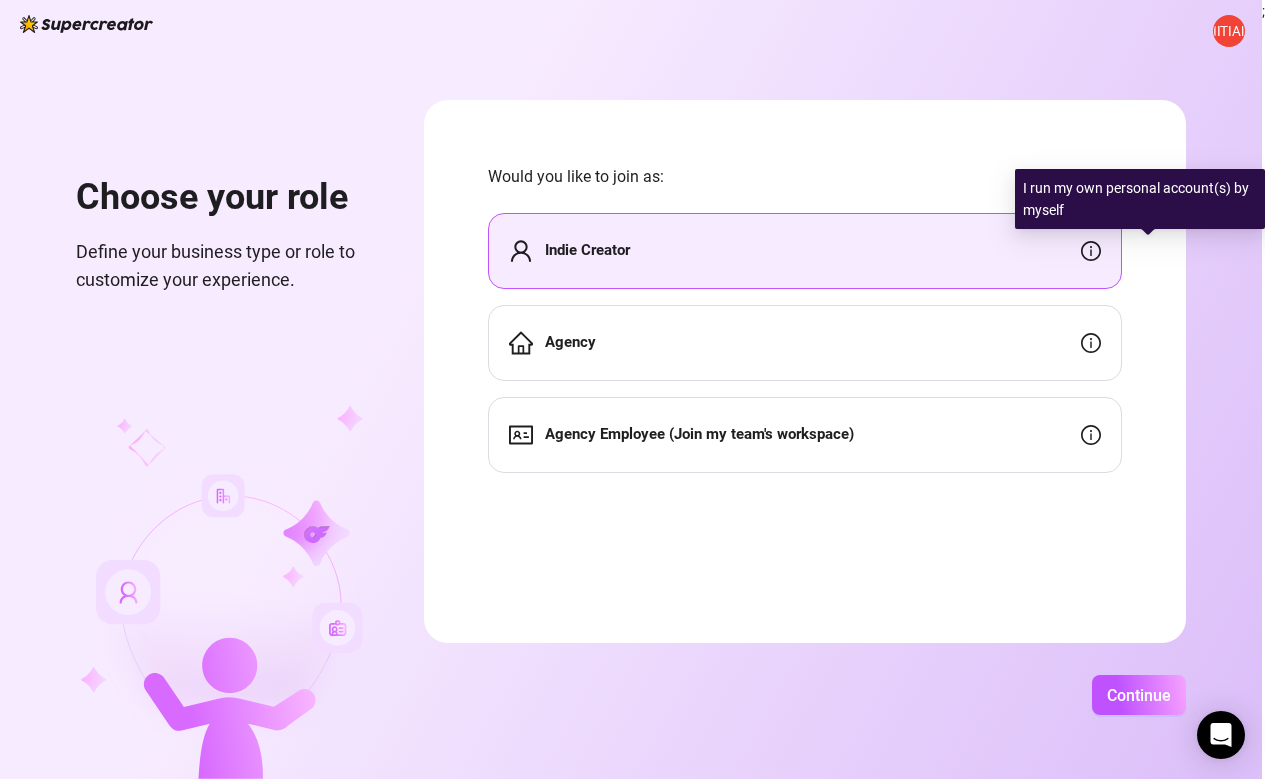 click 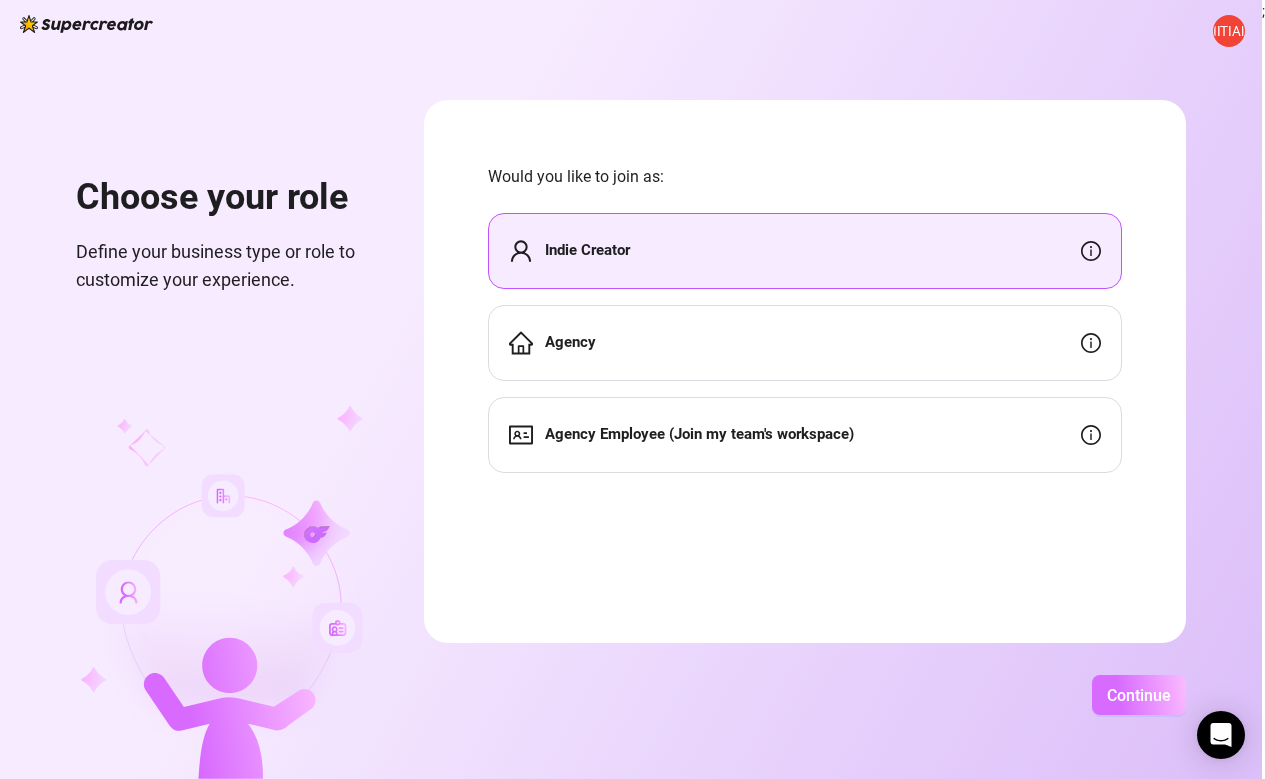 click on "Continue" at bounding box center [1139, 695] 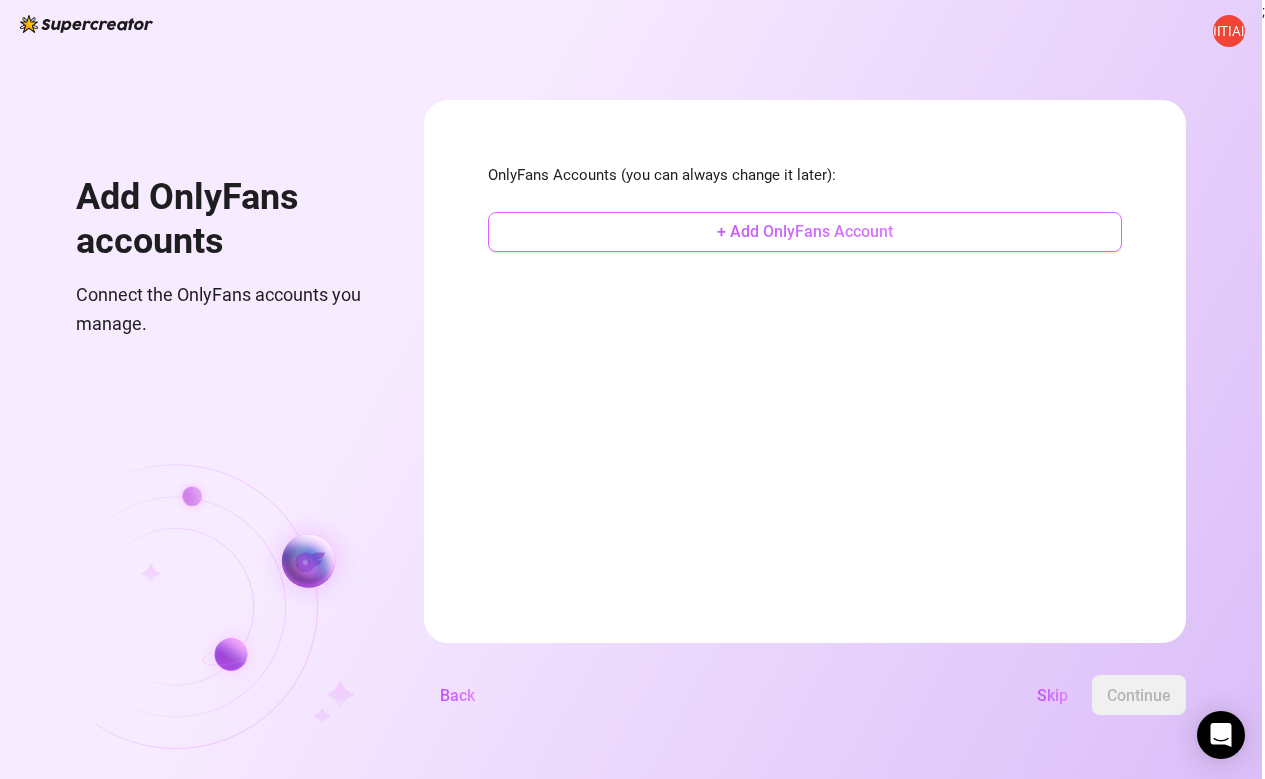 click on "+ Add OnlyFans Account" at bounding box center (805, 231) 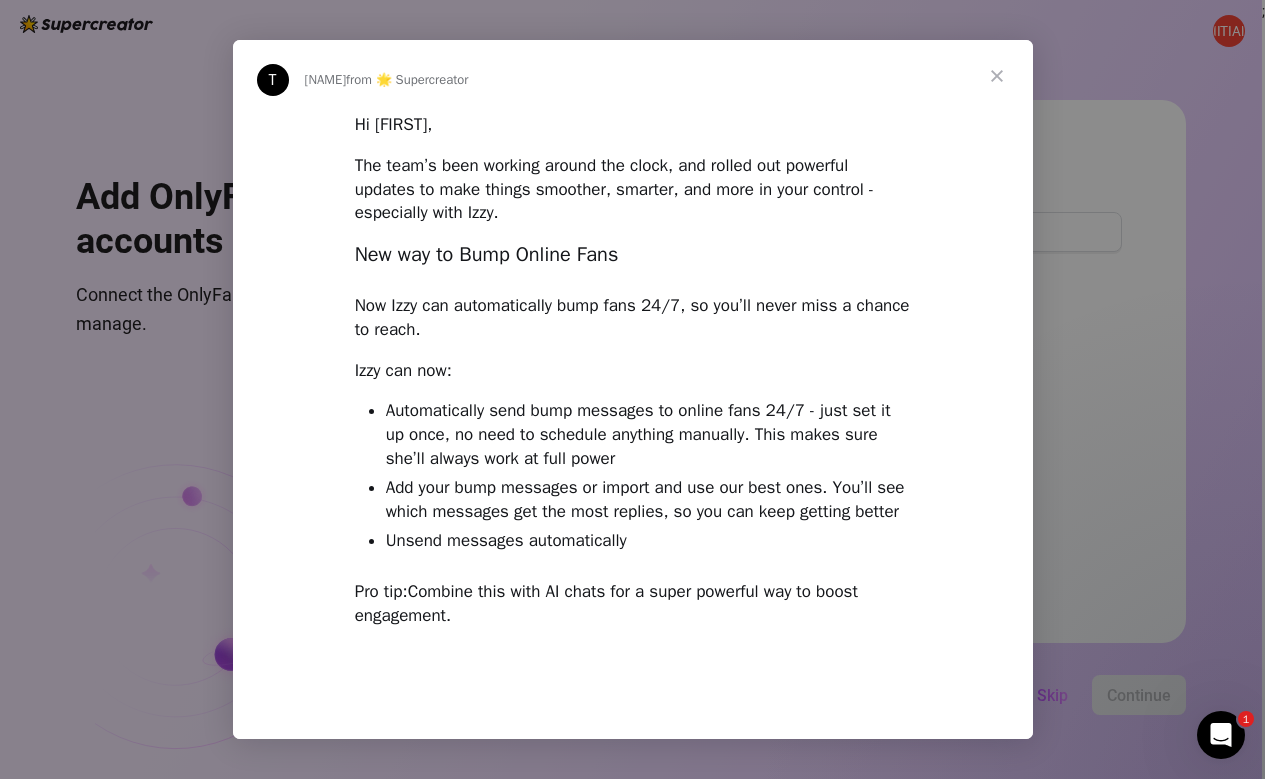 scroll, scrollTop: 0, scrollLeft: 0, axis: both 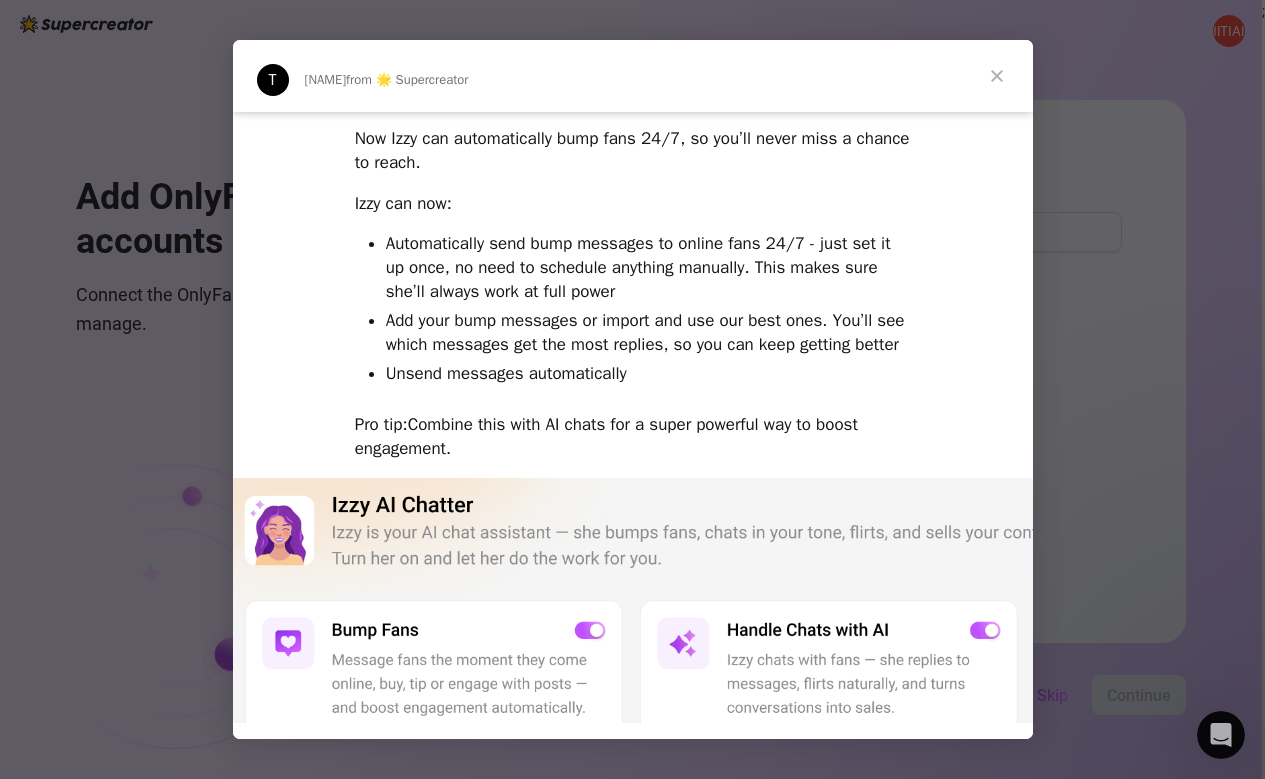 click at bounding box center [997, 76] 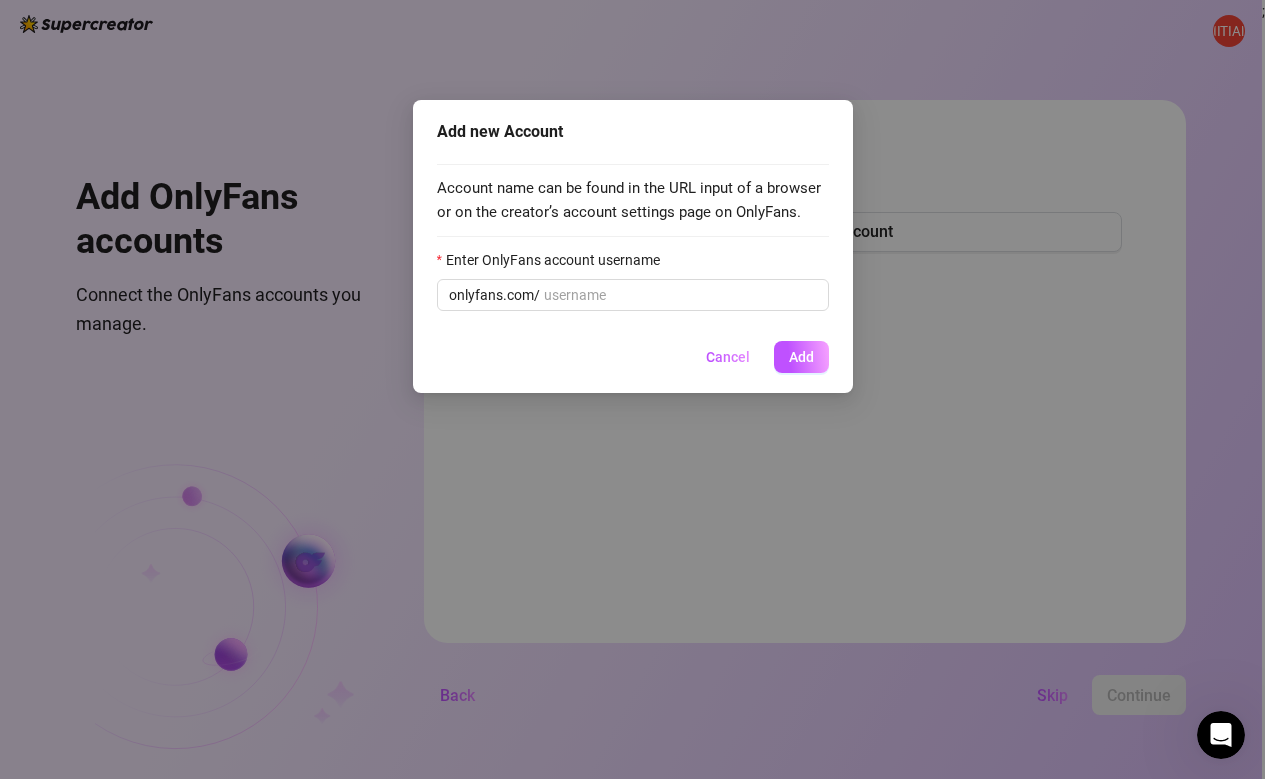 click on "Account name can be found in the URL input of a browser or on the creator’s account settings page on OnlyFans. Enter OnlyFans account username onlyfans.com/" at bounding box center [633, 240] 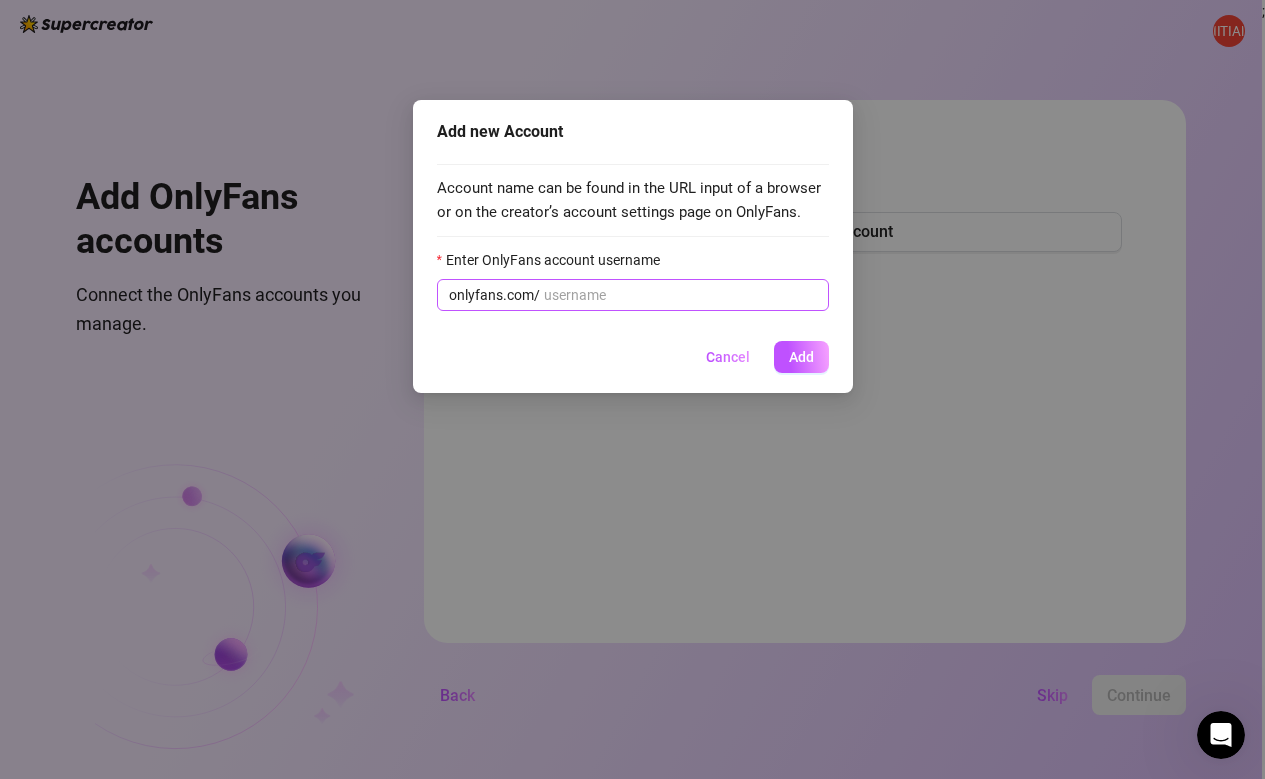 click on "onlyfans.com/" at bounding box center (633, 295) 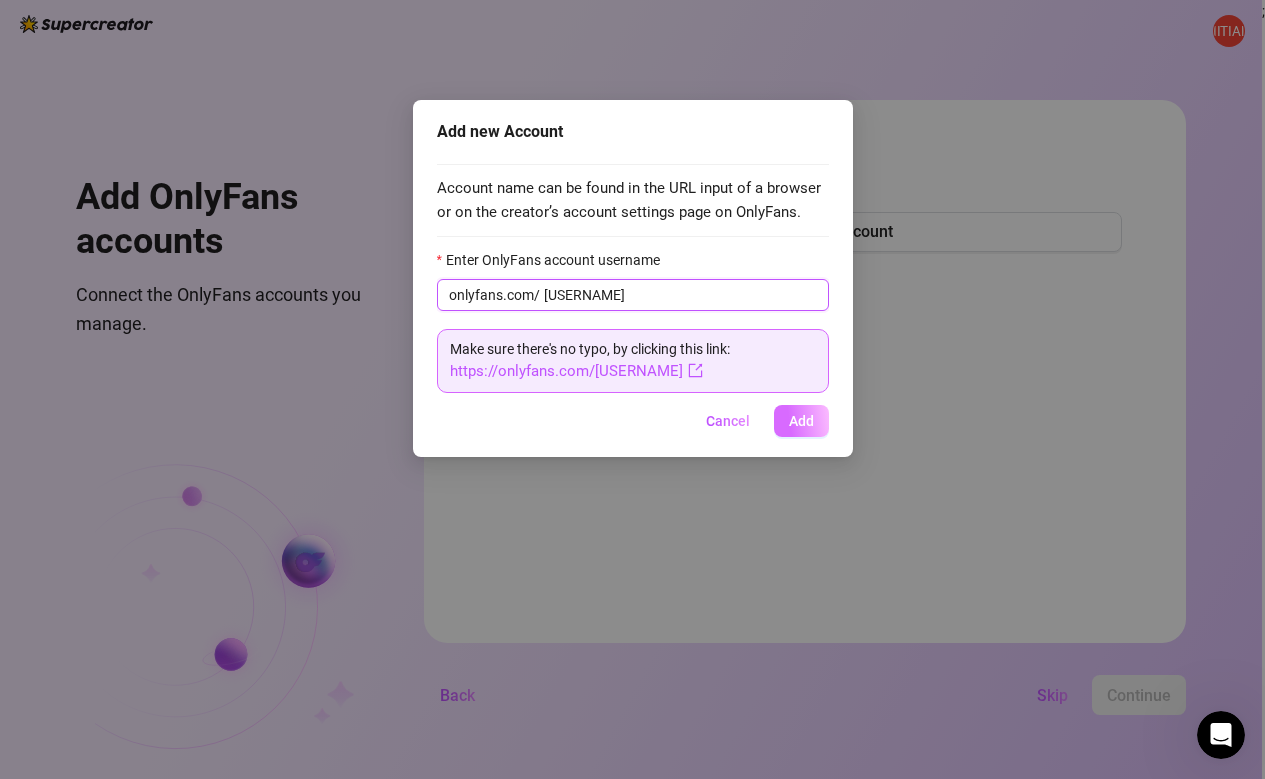 type on "[USERNAME]" 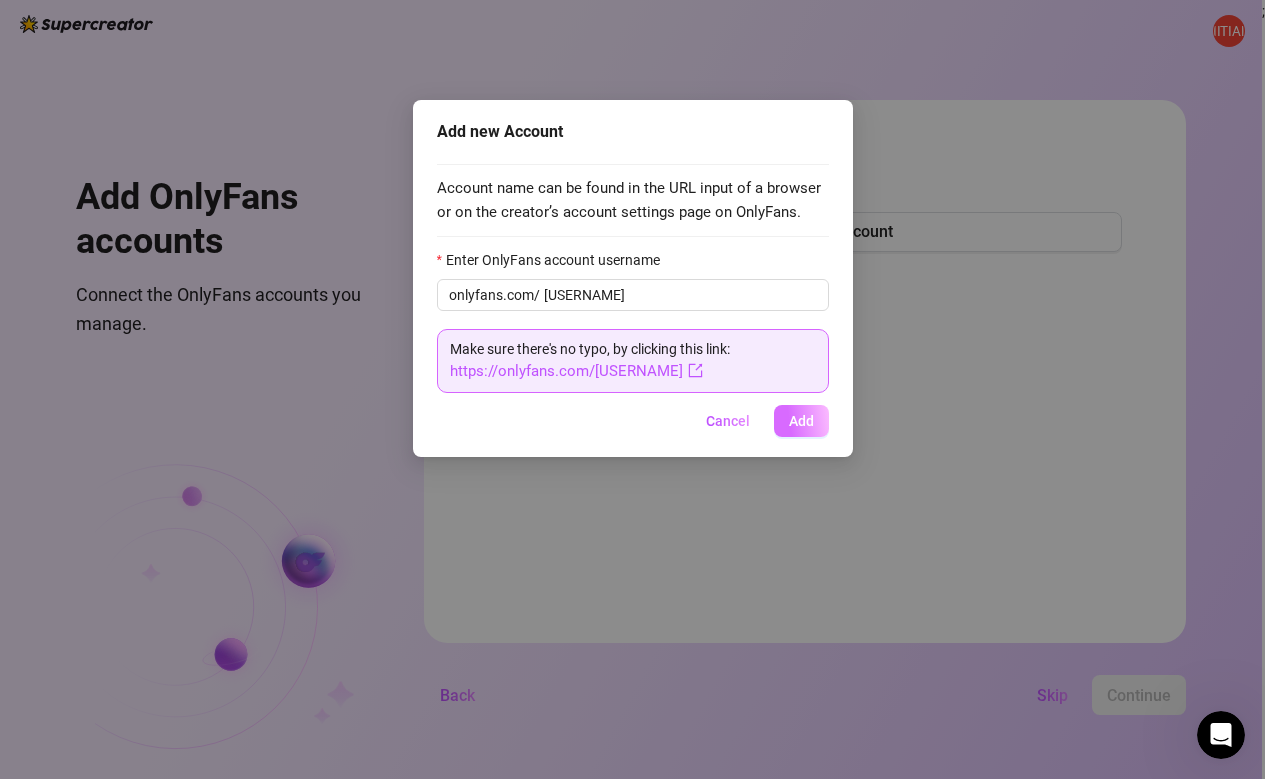 click on "Add" at bounding box center [801, 421] 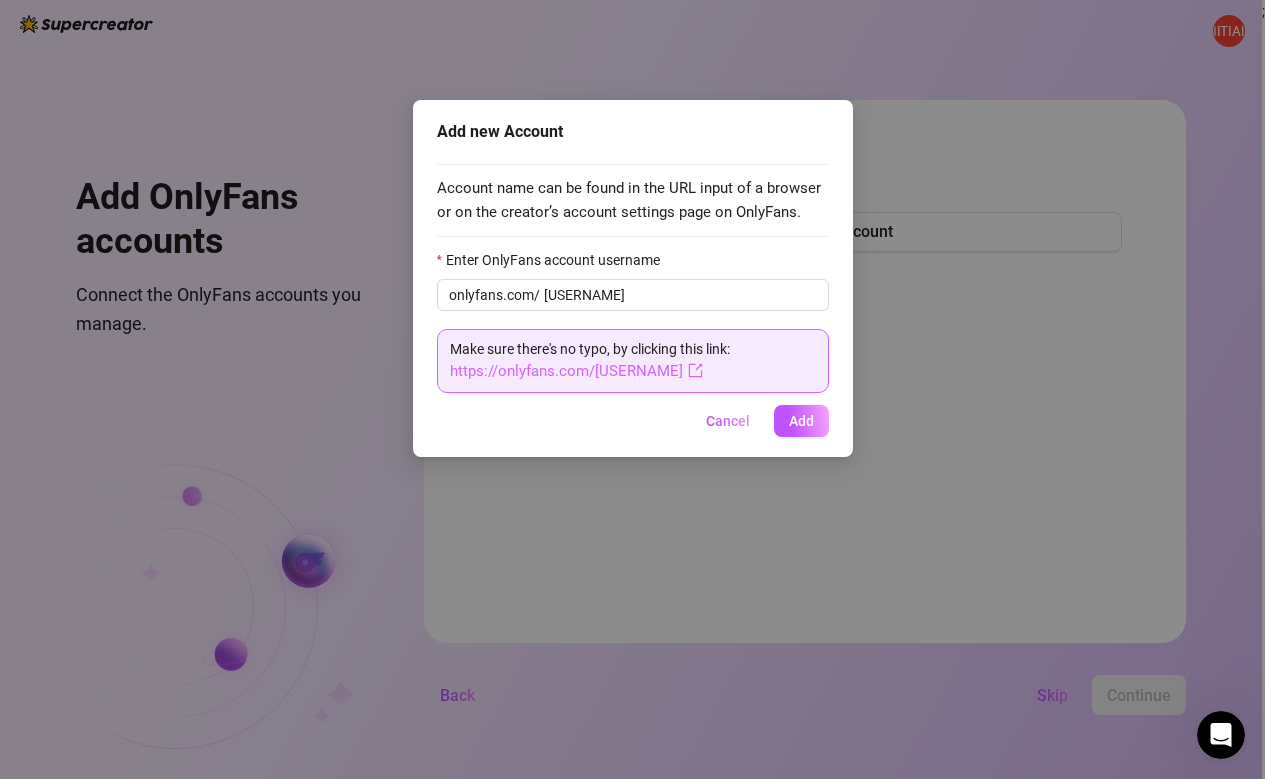 click on "https://onlyfans.com/[USERNAME]" at bounding box center [576, 371] 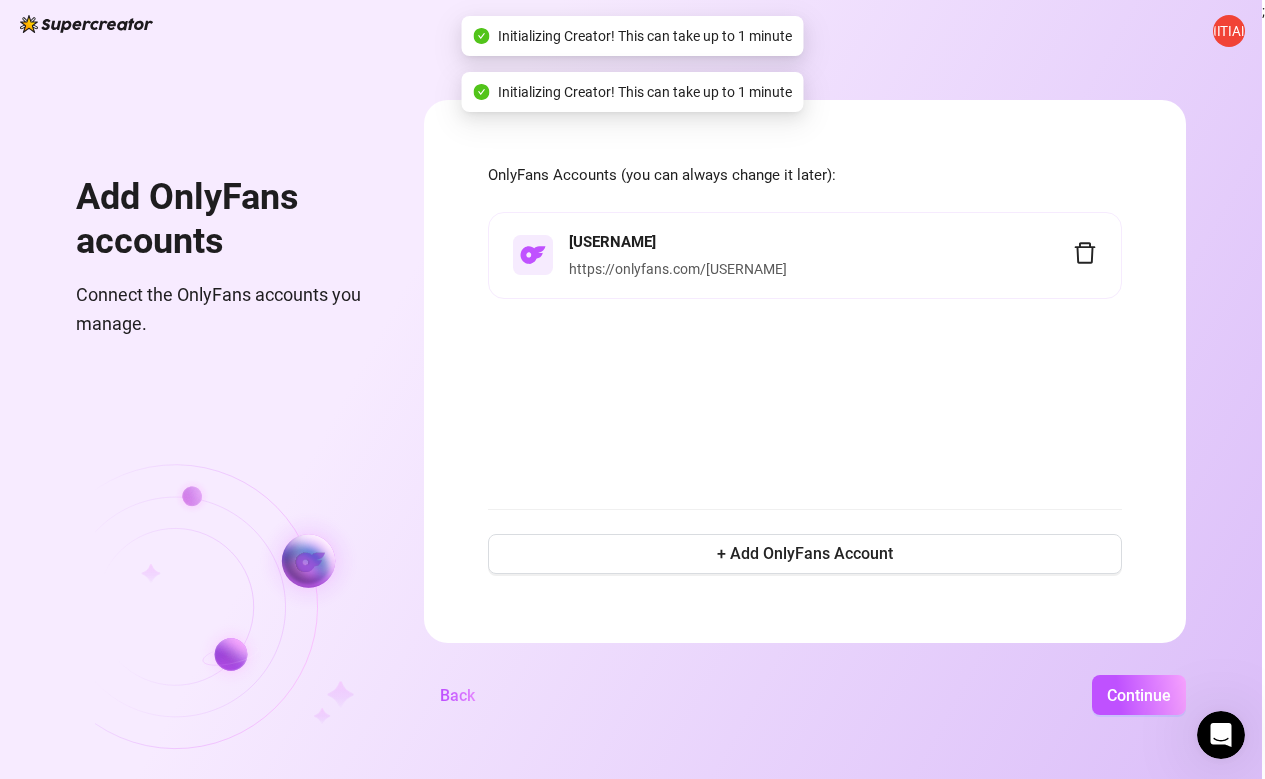 click on "[USERNAME] https://onlyfans.com/[USERNAME]" at bounding box center [805, 348] 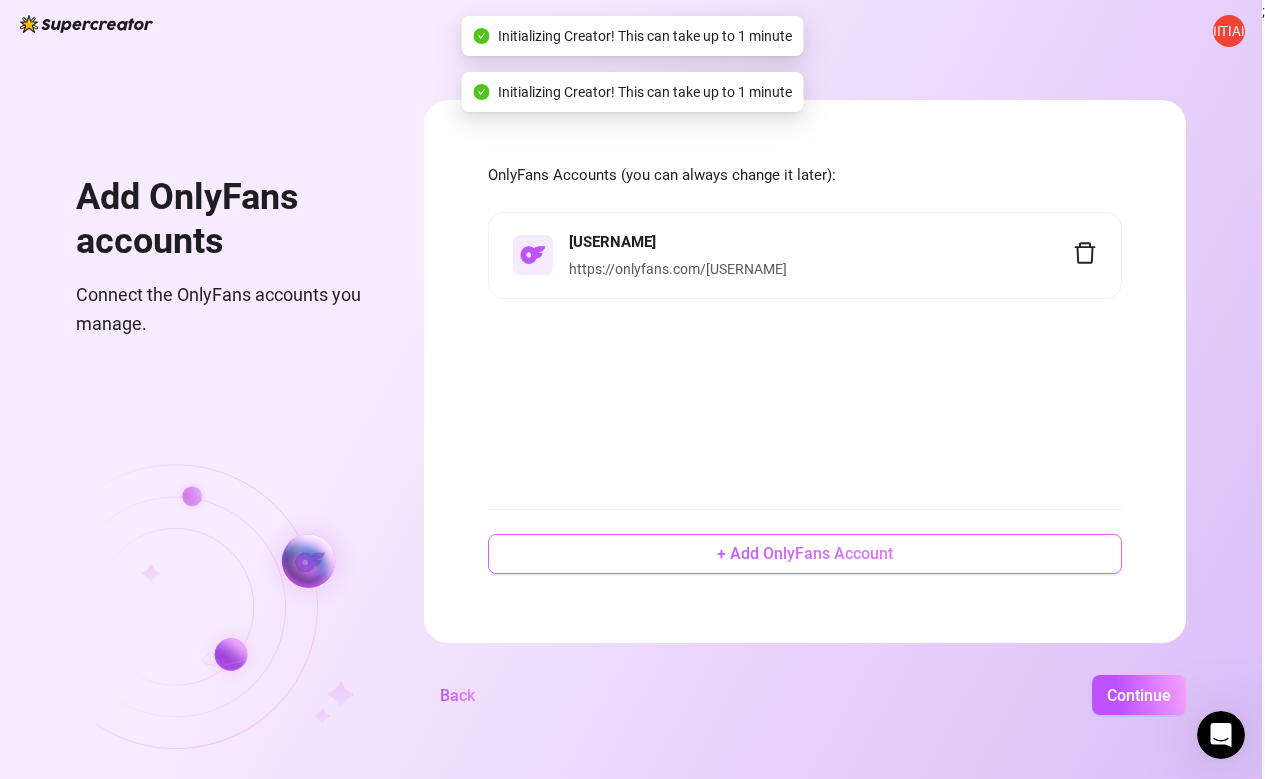 click on "+ Add OnlyFans Account" at bounding box center (805, 554) 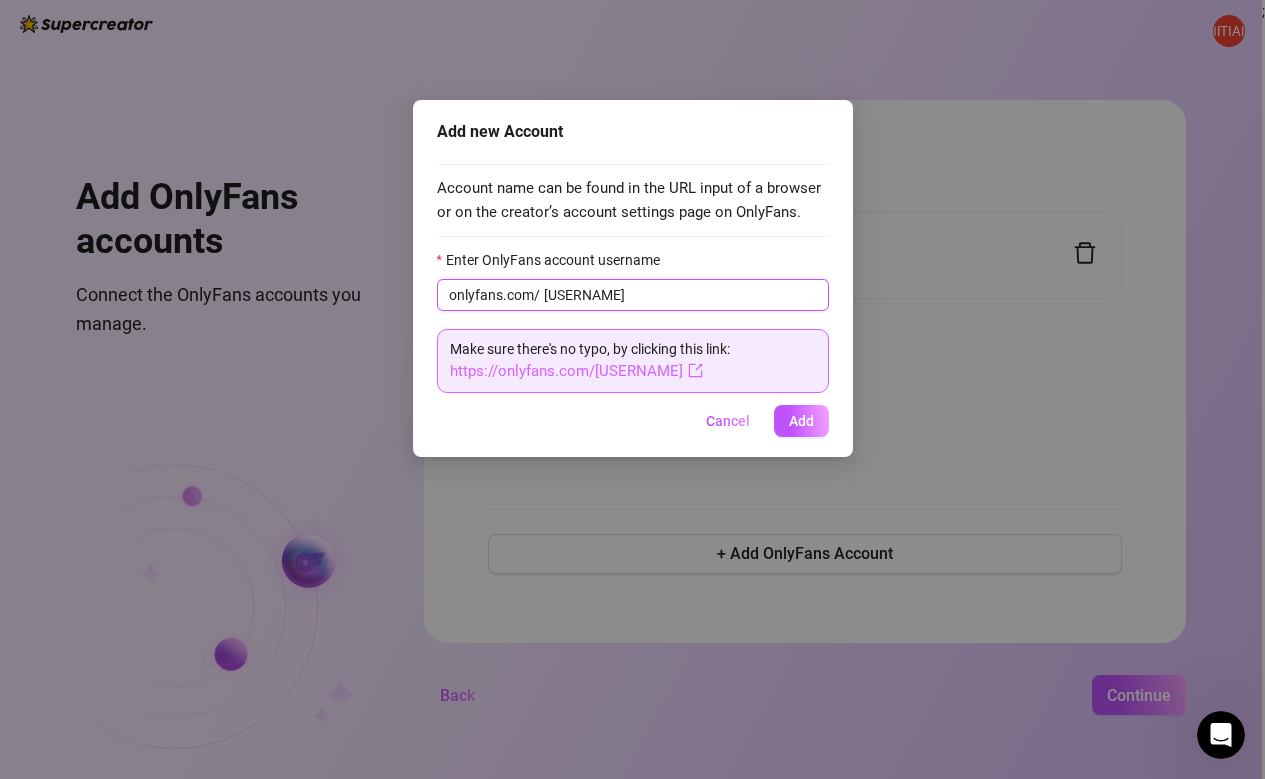 type on "[USERNAME]" 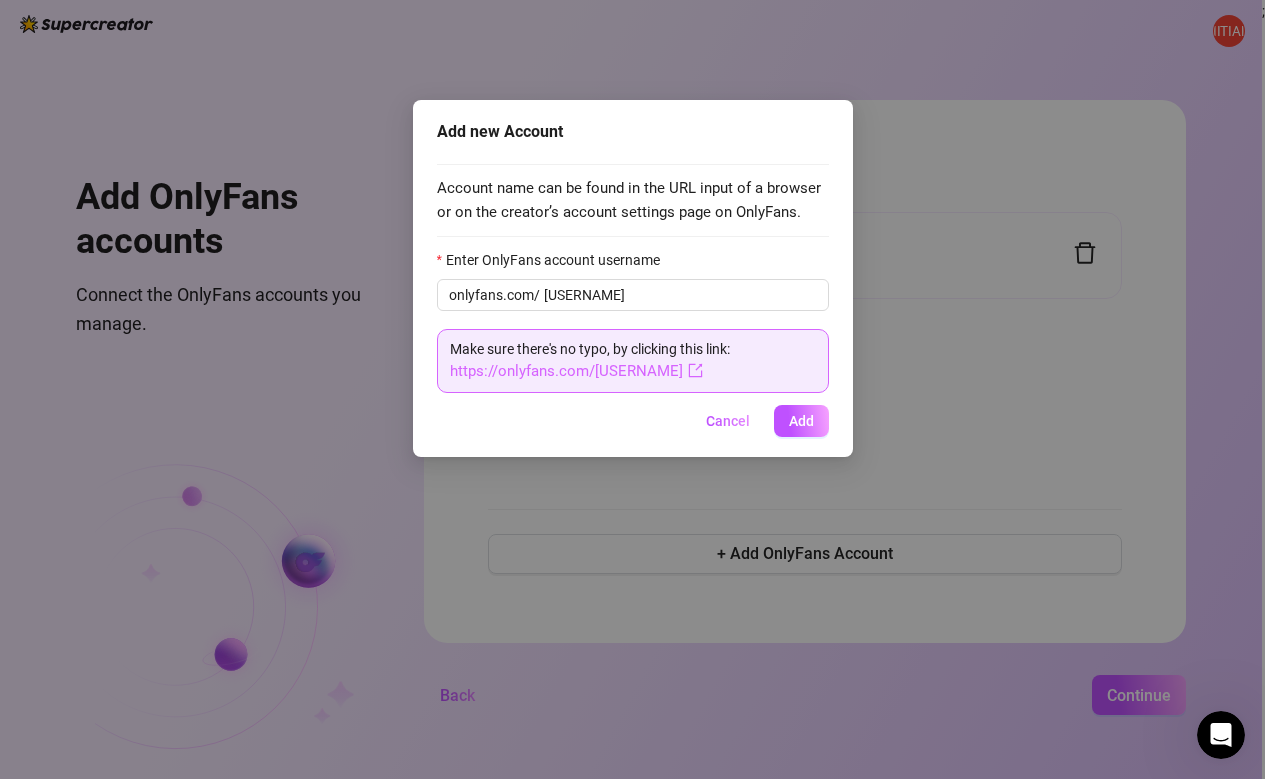 click on "https://onlyfans.com/[USERNAME]" at bounding box center (576, 371) 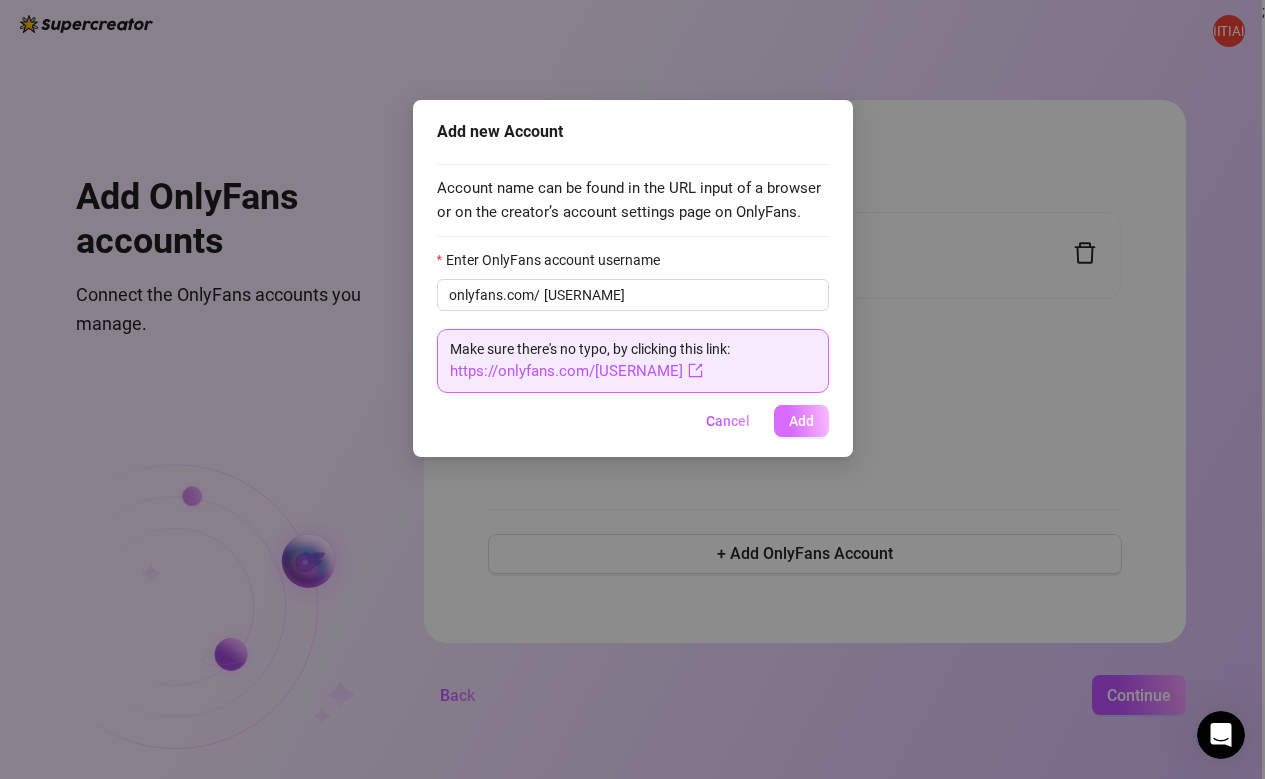 click on "Add" at bounding box center (801, 421) 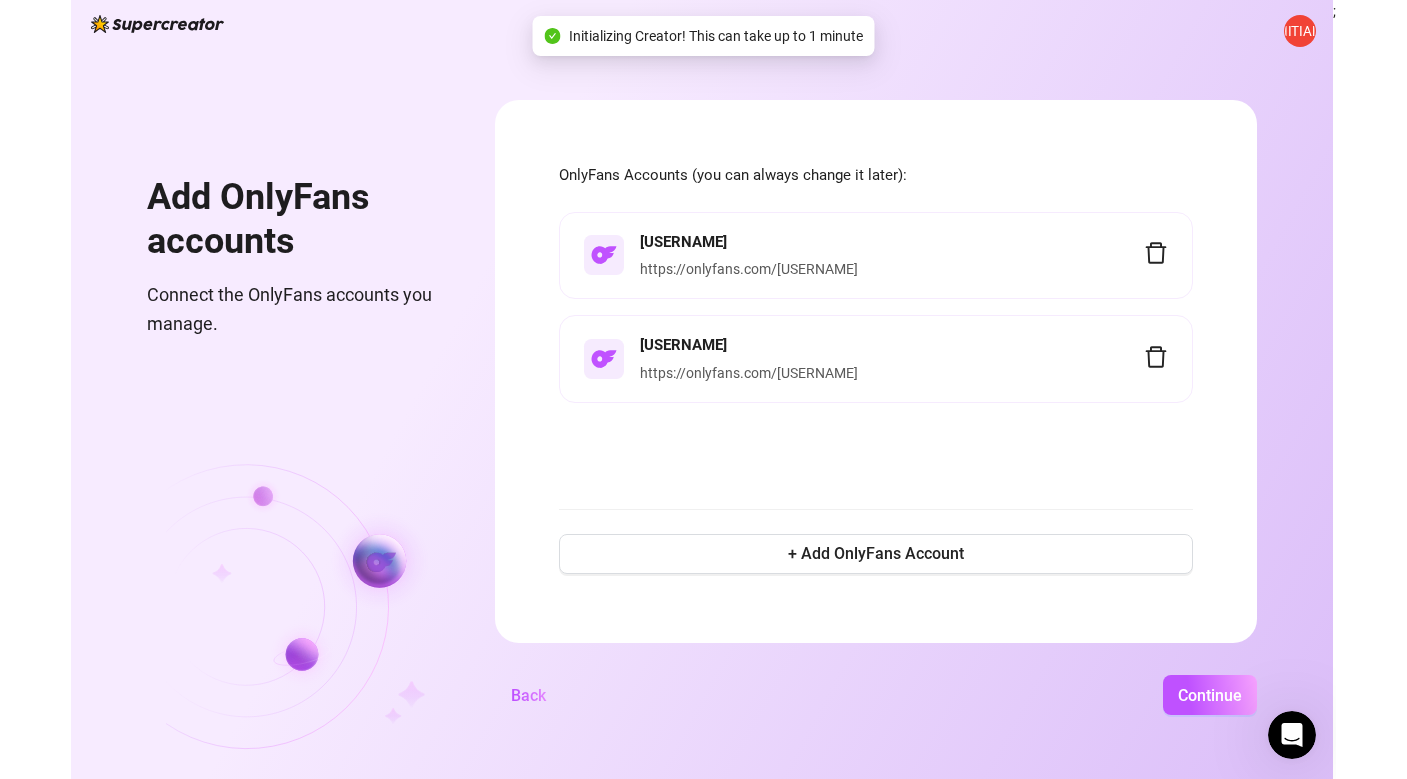 scroll, scrollTop: 0, scrollLeft: 0, axis: both 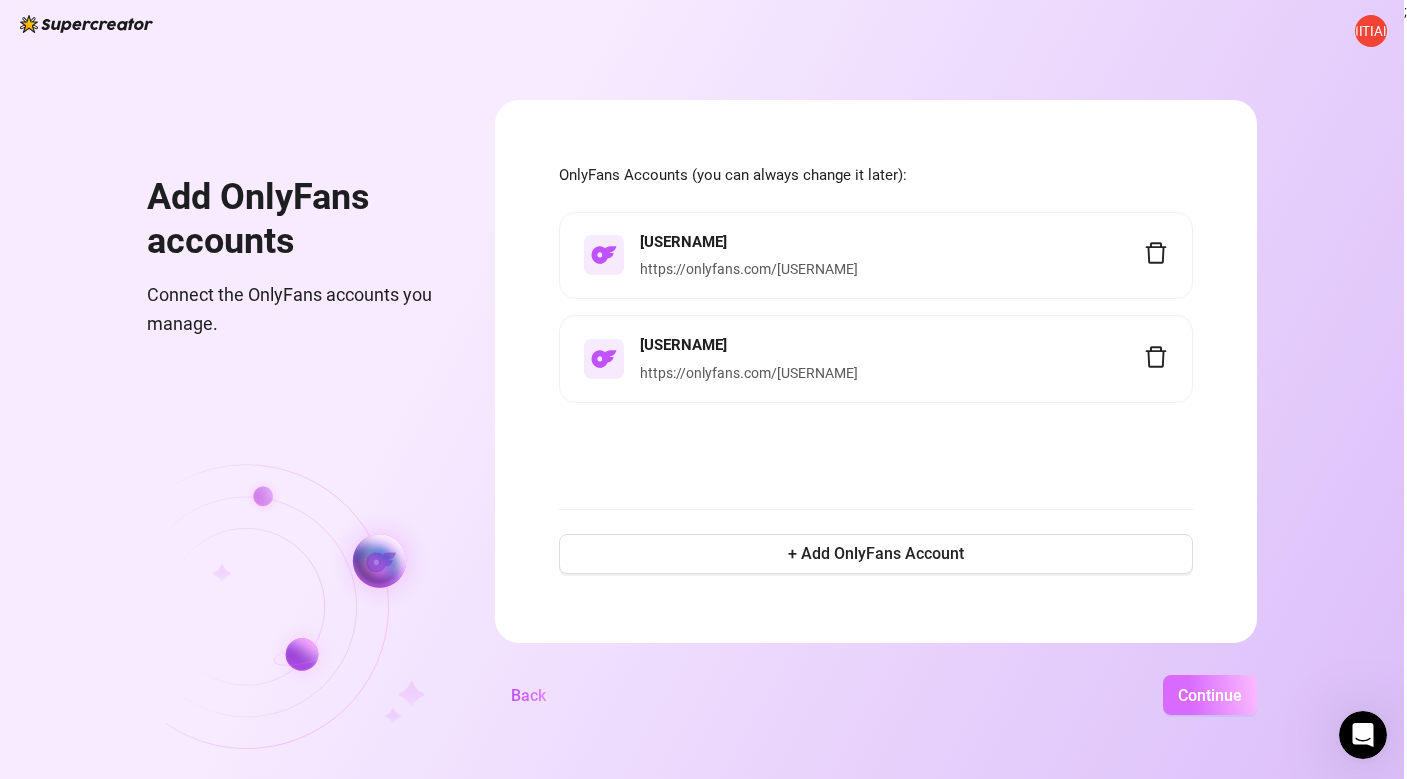 click on "Continue" at bounding box center [1210, 695] 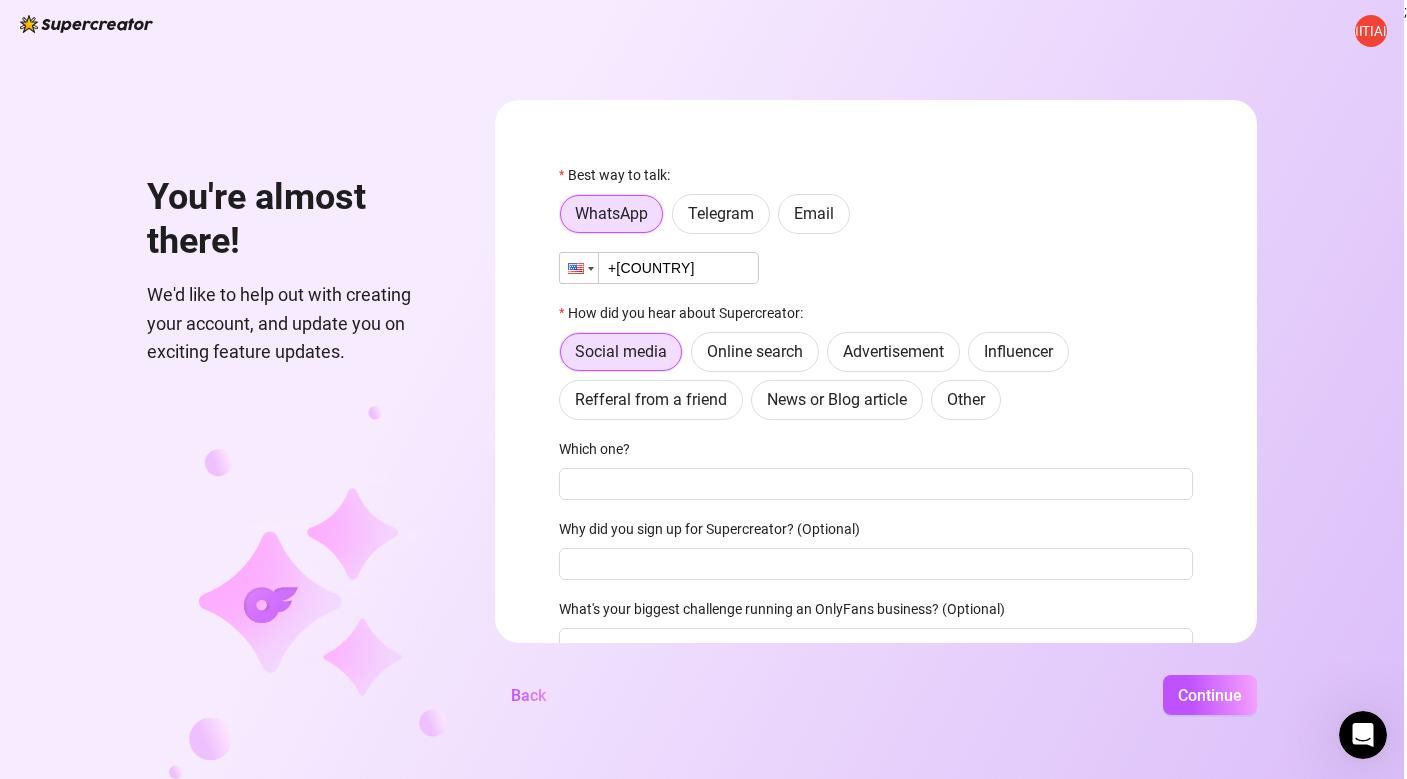 click at bounding box center [579, 268] 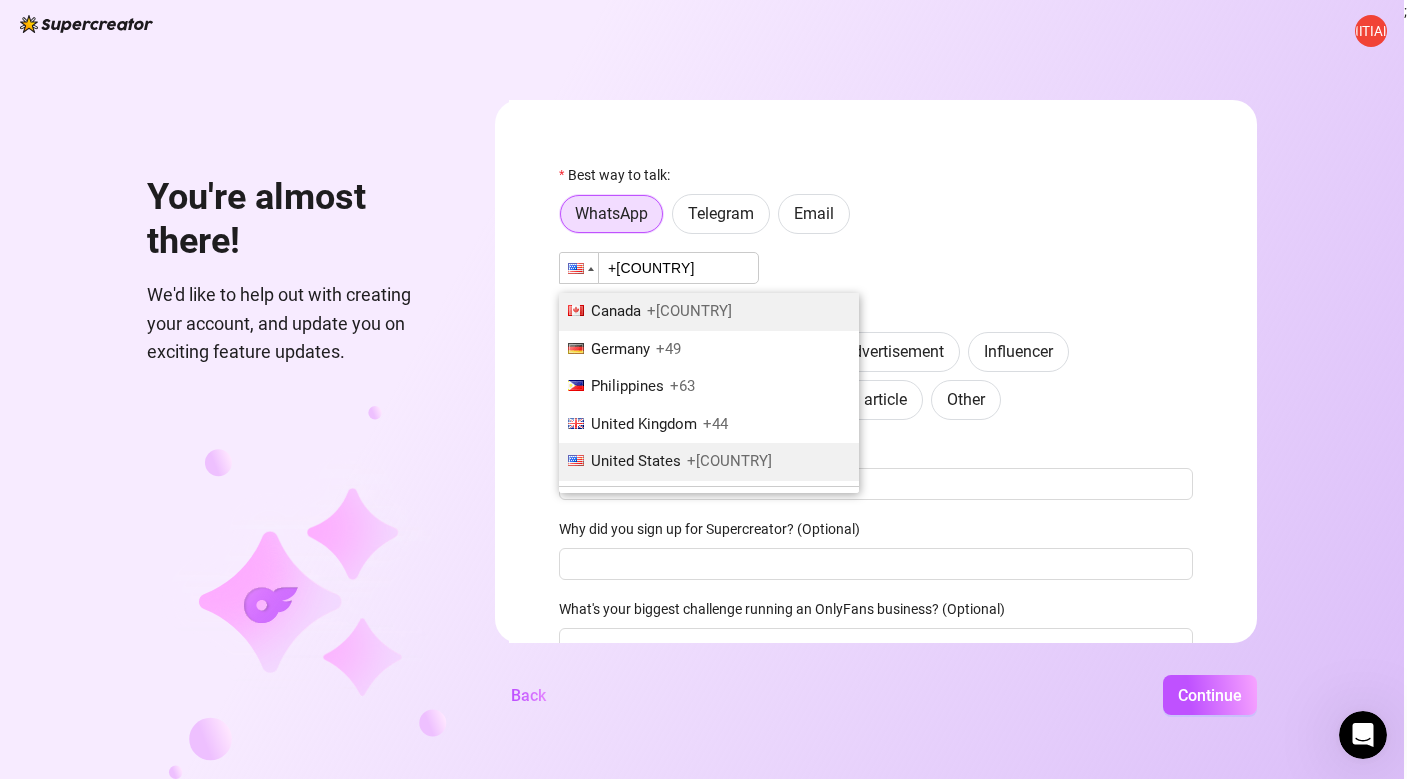 scroll, scrollTop: 0, scrollLeft: 0, axis: both 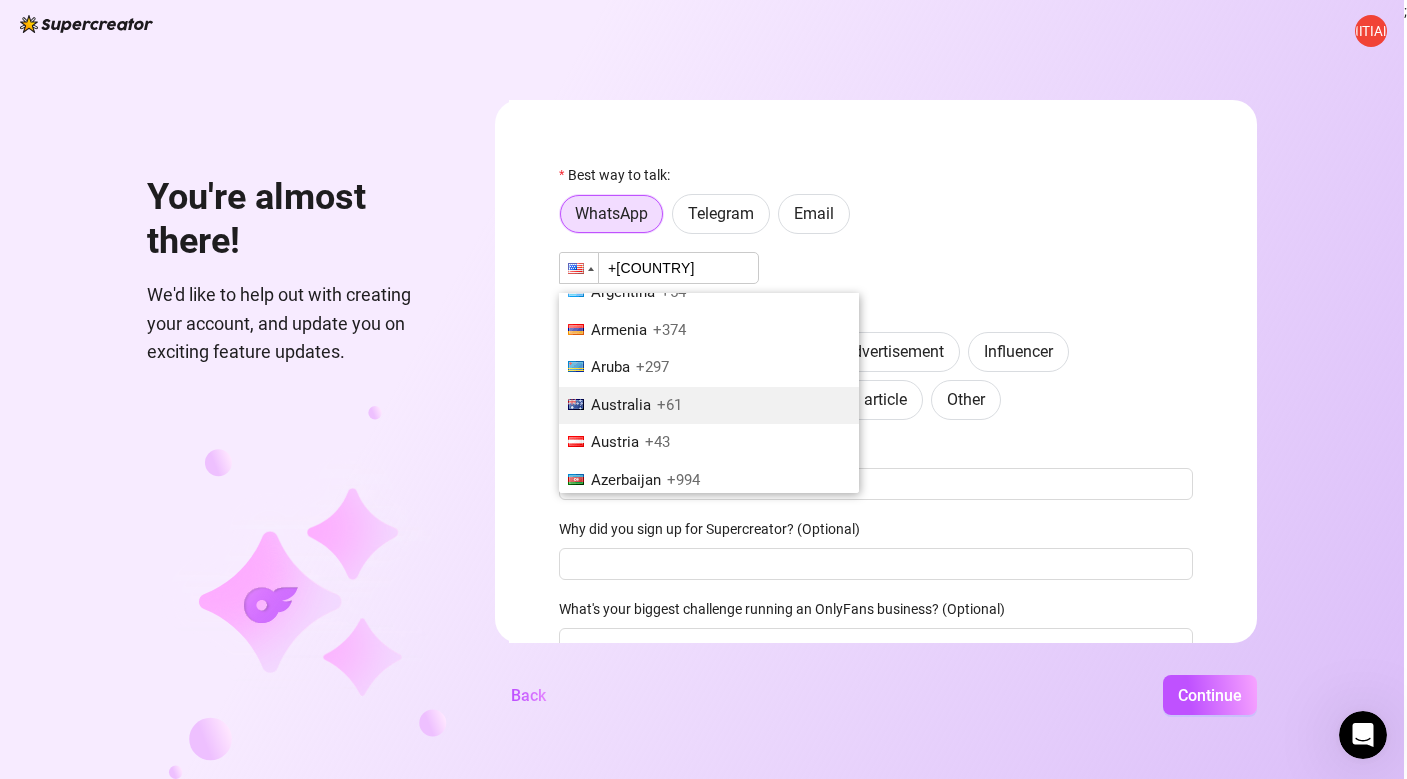 click on "Australia" at bounding box center (621, 405) 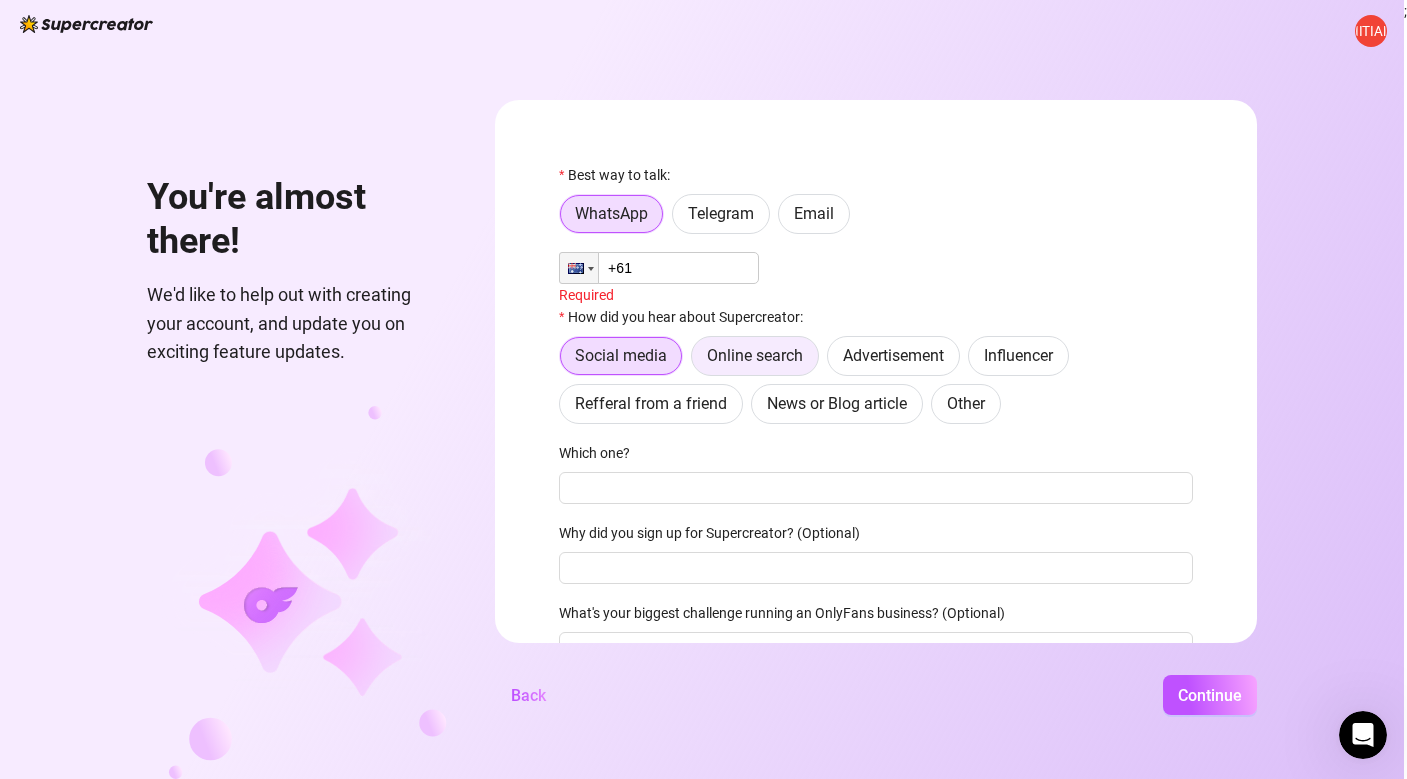 click on "Online search" at bounding box center [755, 356] 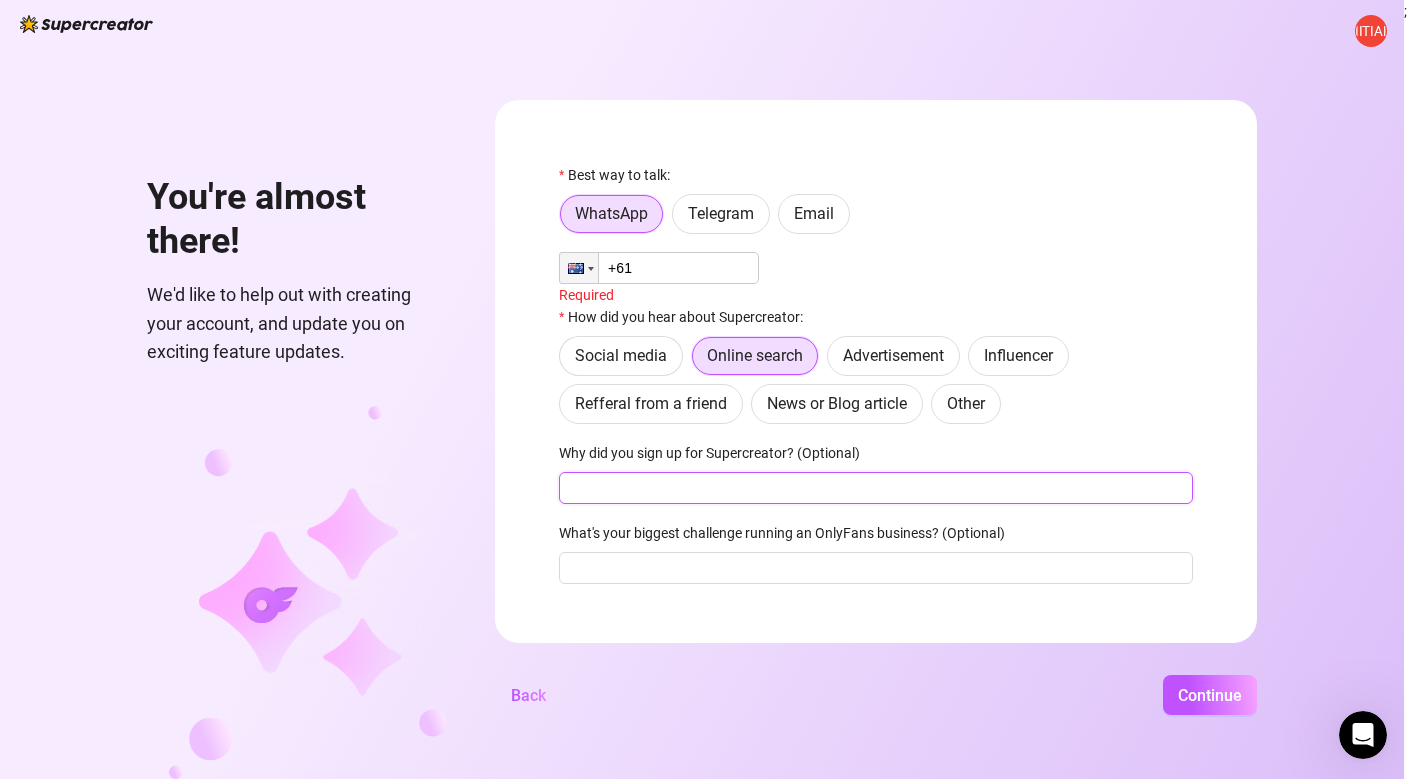 click on "Why did you sign up for Supercreator? (Optional)" at bounding box center (876, 488) 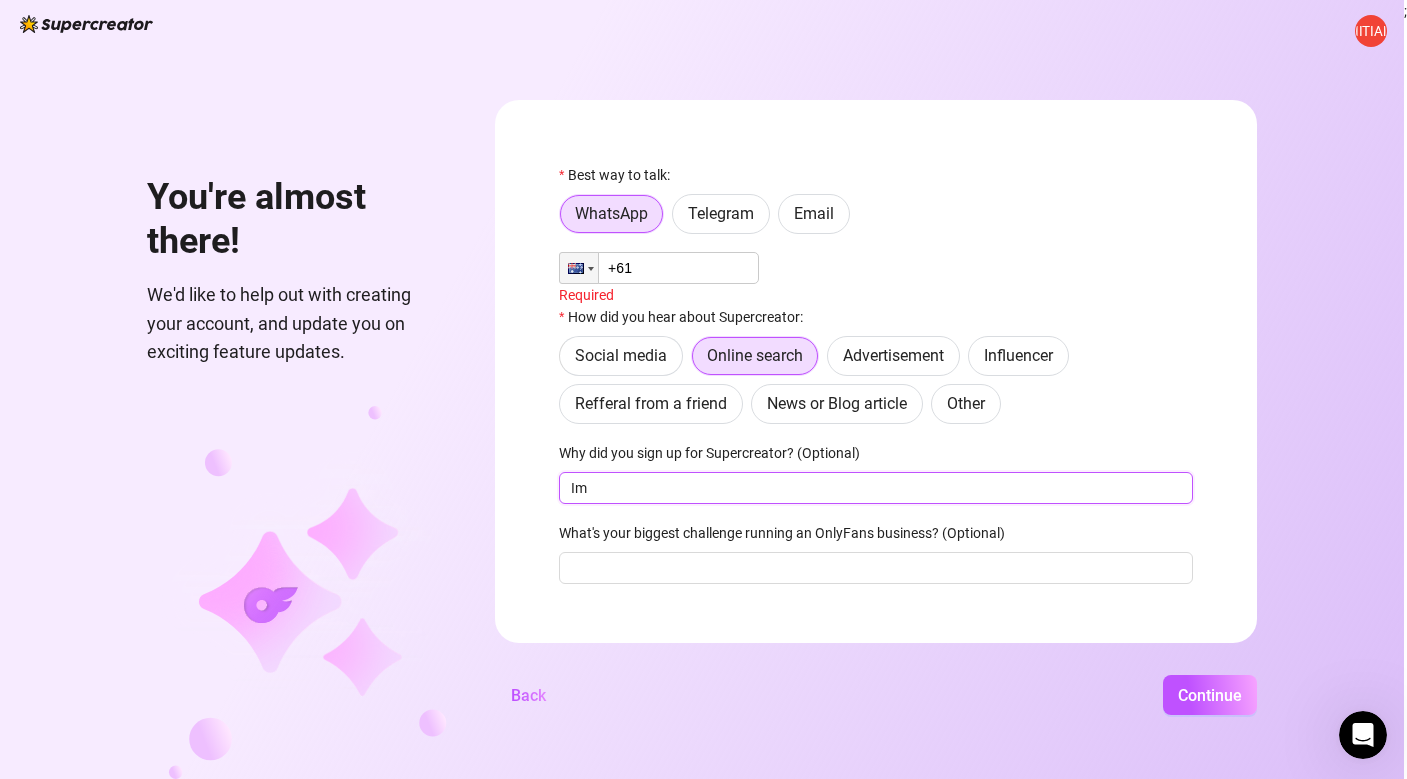 type on "I" 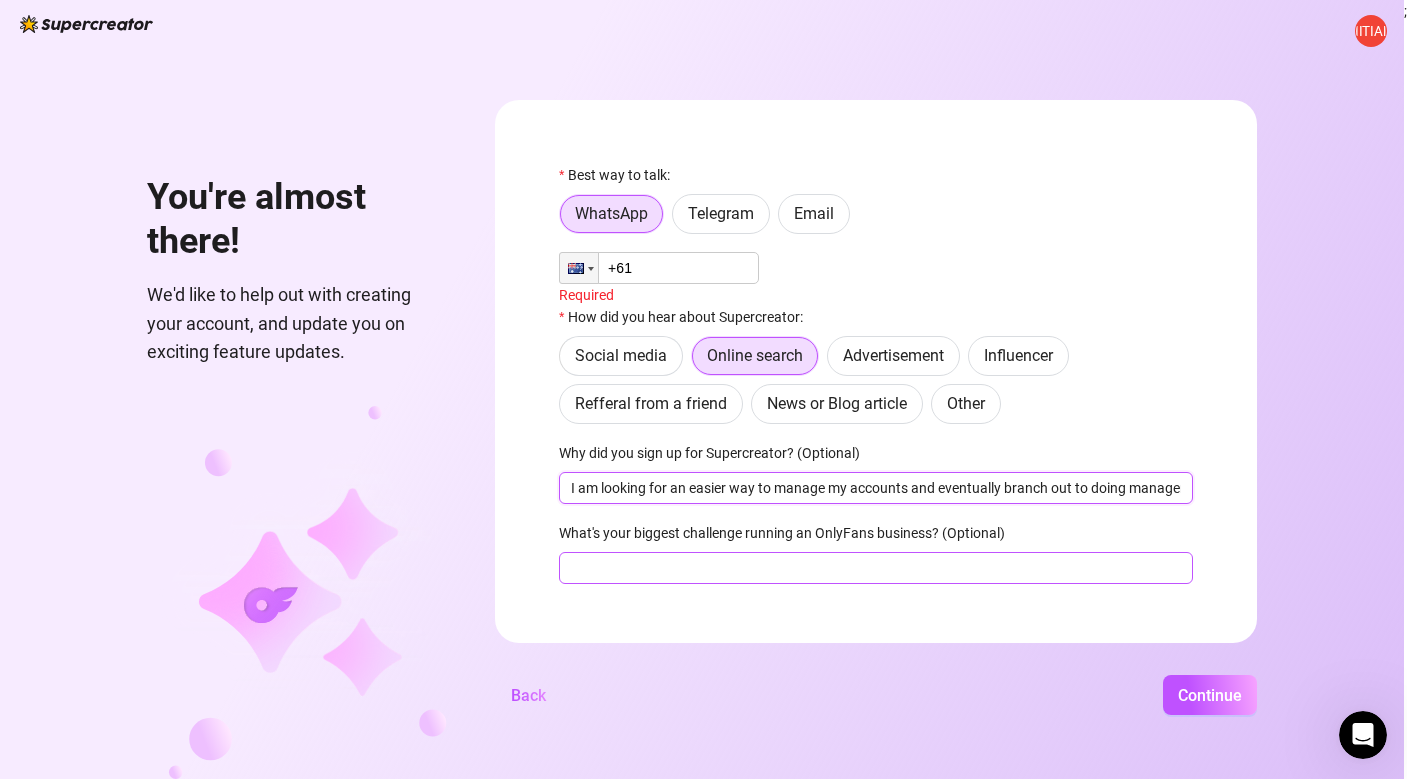 type on "I am looking for an easier way to manage my accounts and eventually branch out to doing management. I needed a tool to help me be more successful!" 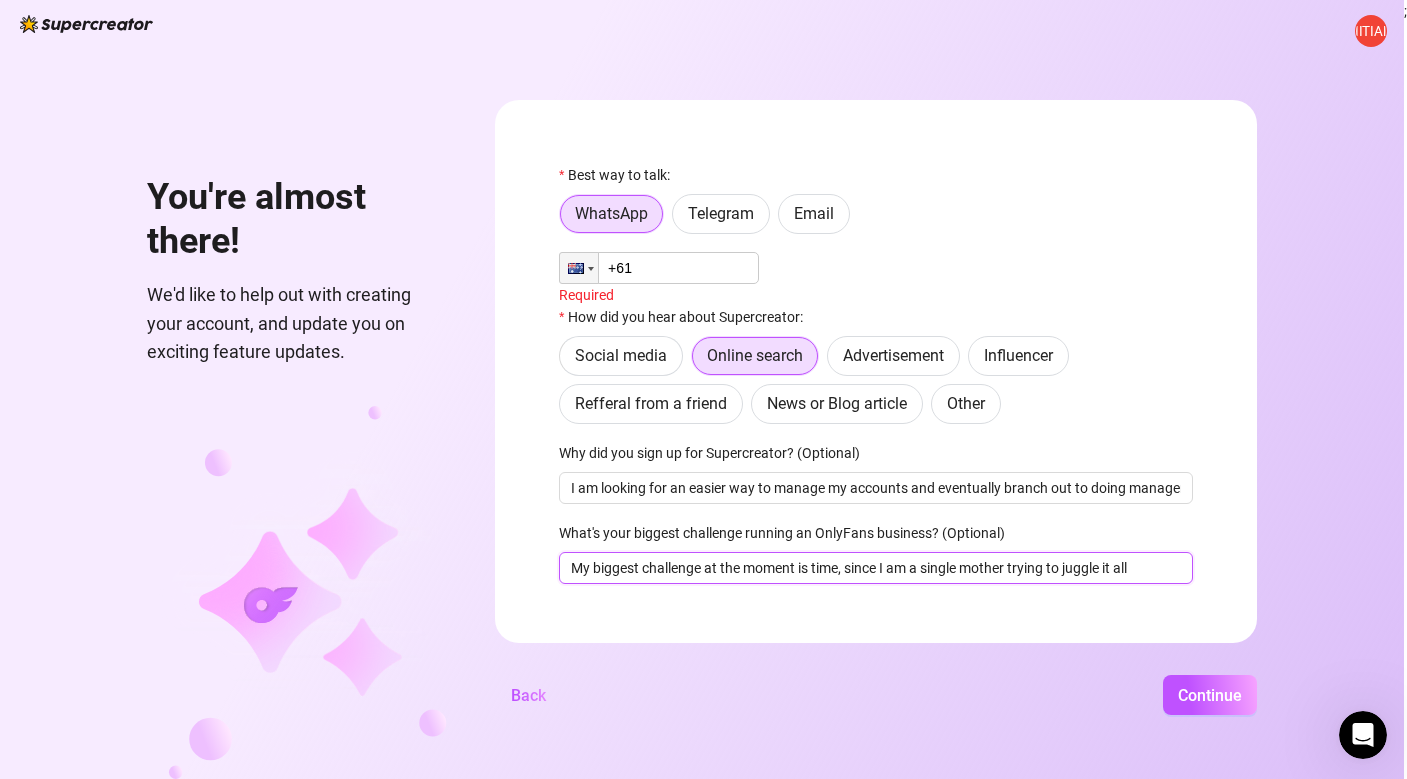 type on "My biggest challenge at the moment is time, since I am a single mother trying to juggle it all" 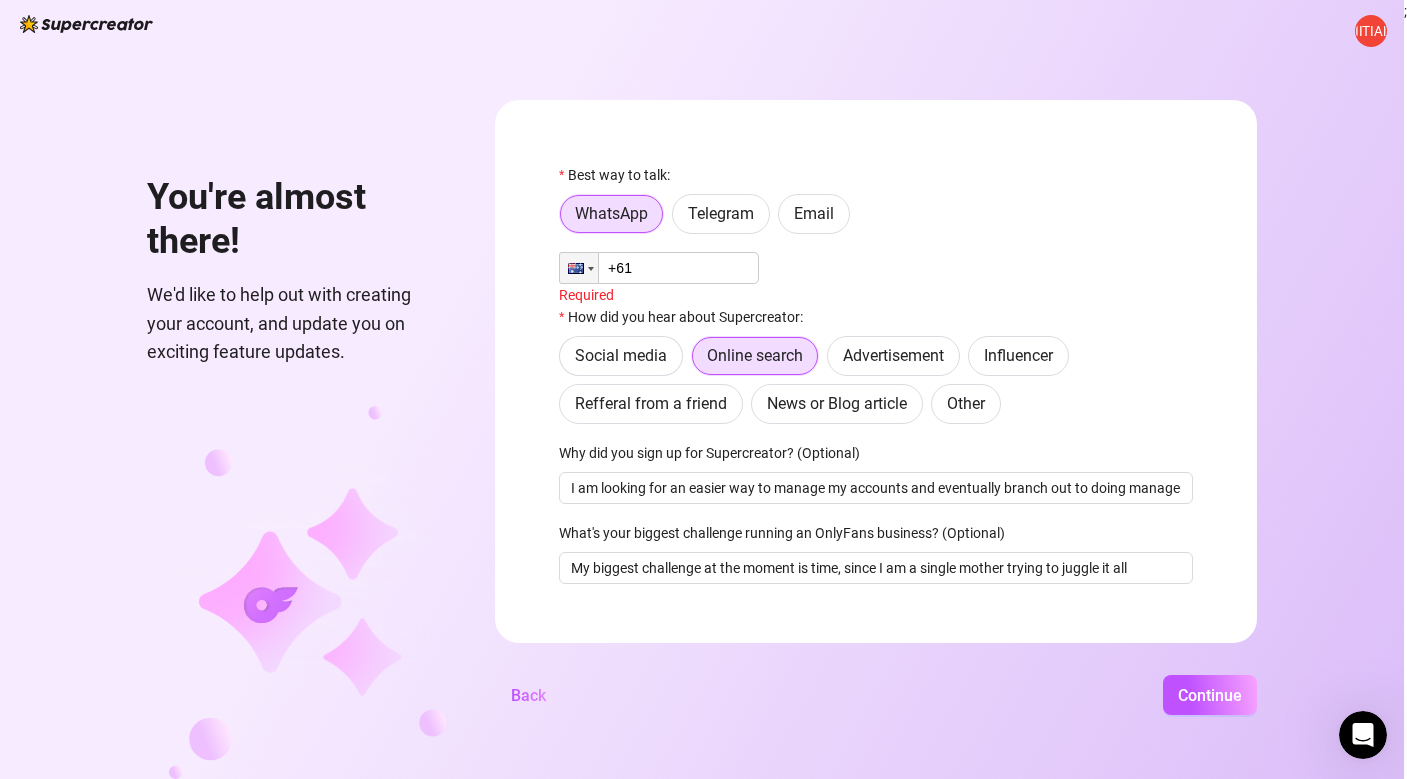 click on "+61" at bounding box center (659, 268) 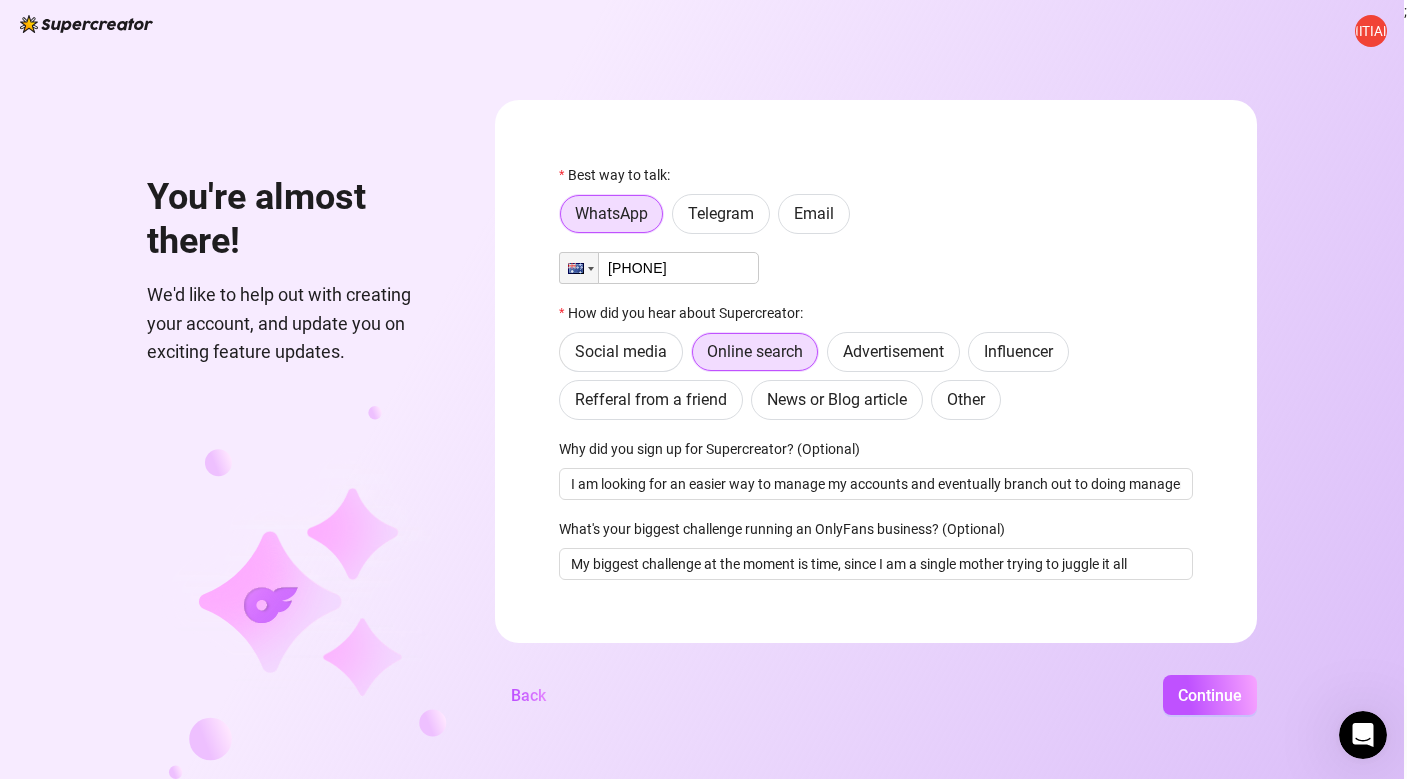 type on "[PHONE]" 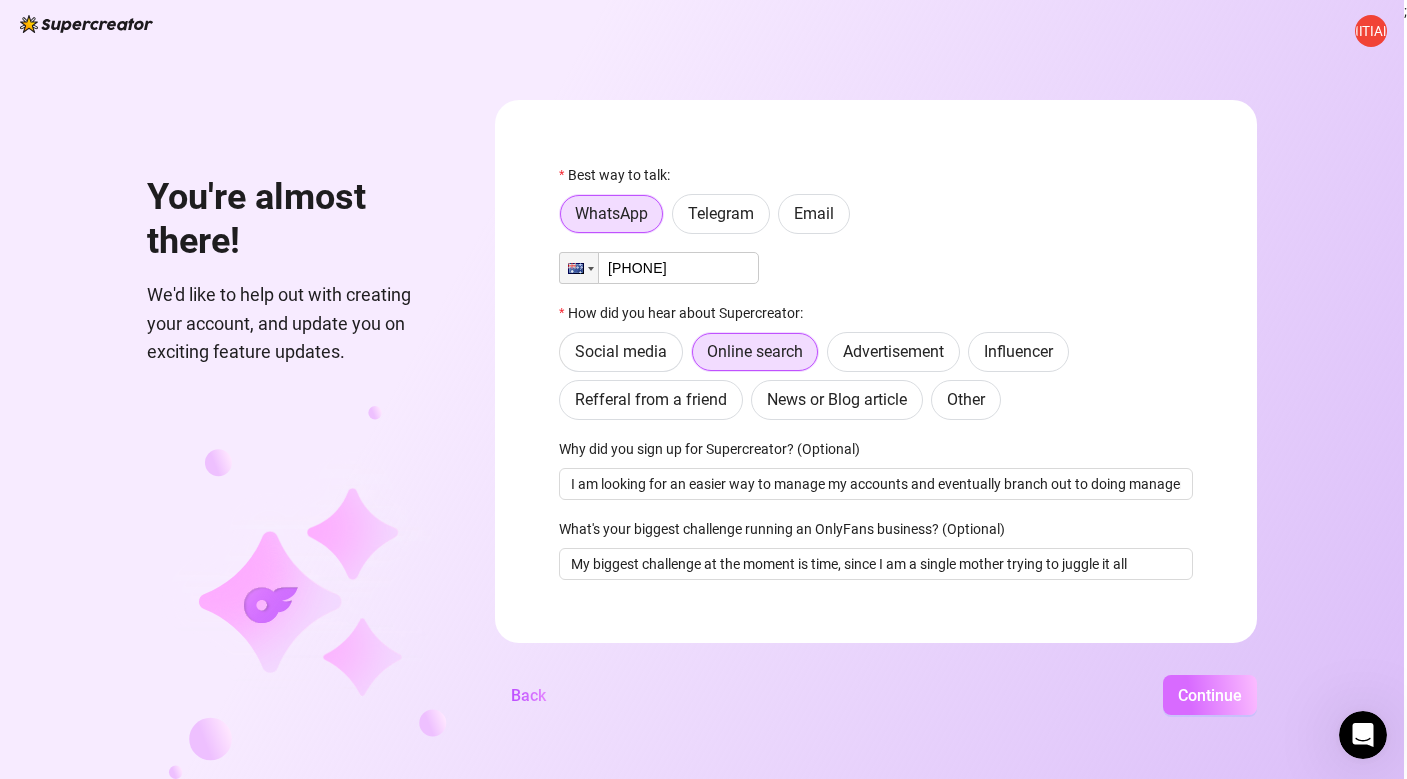 click on "Continue" at bounding box center [1210, 695] 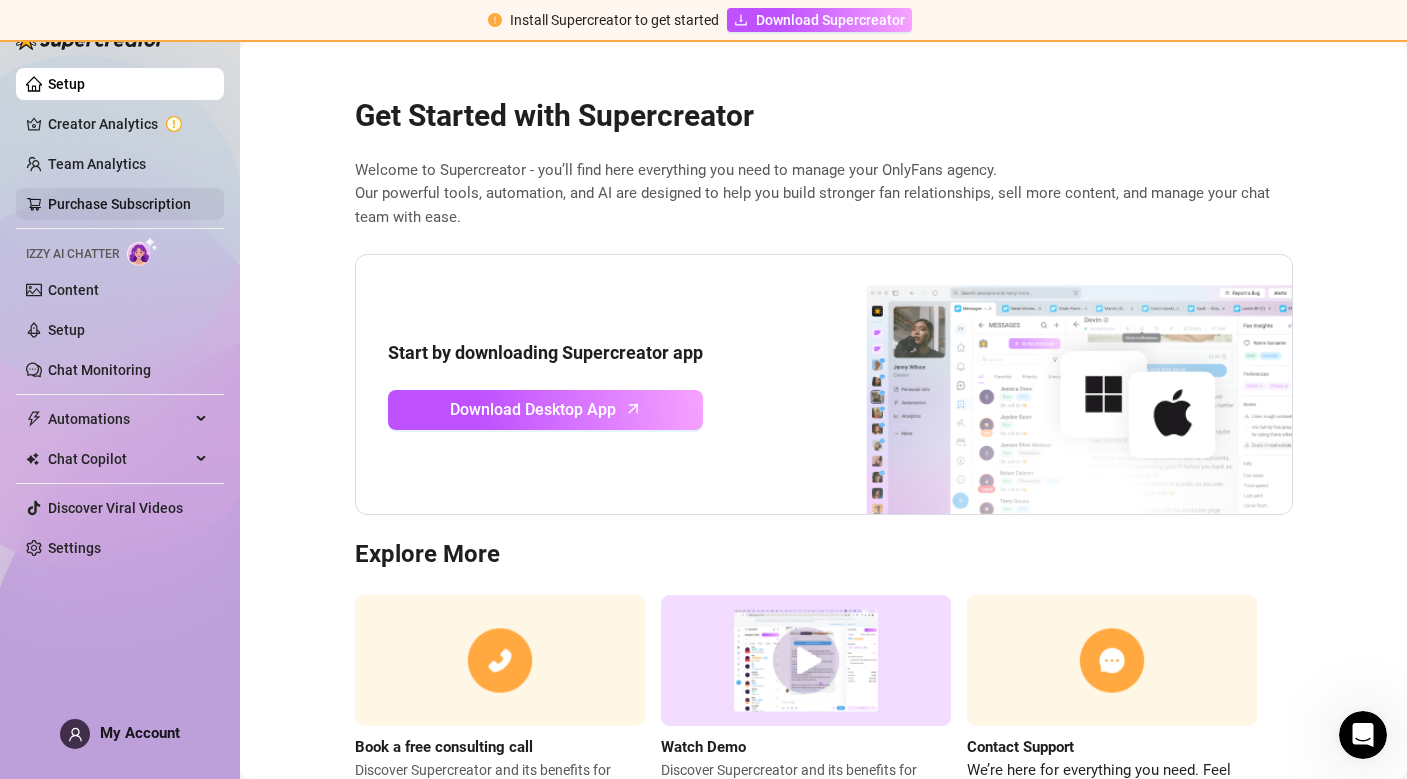 click on "Purchase Subscription" at bounding box center (119, 204) 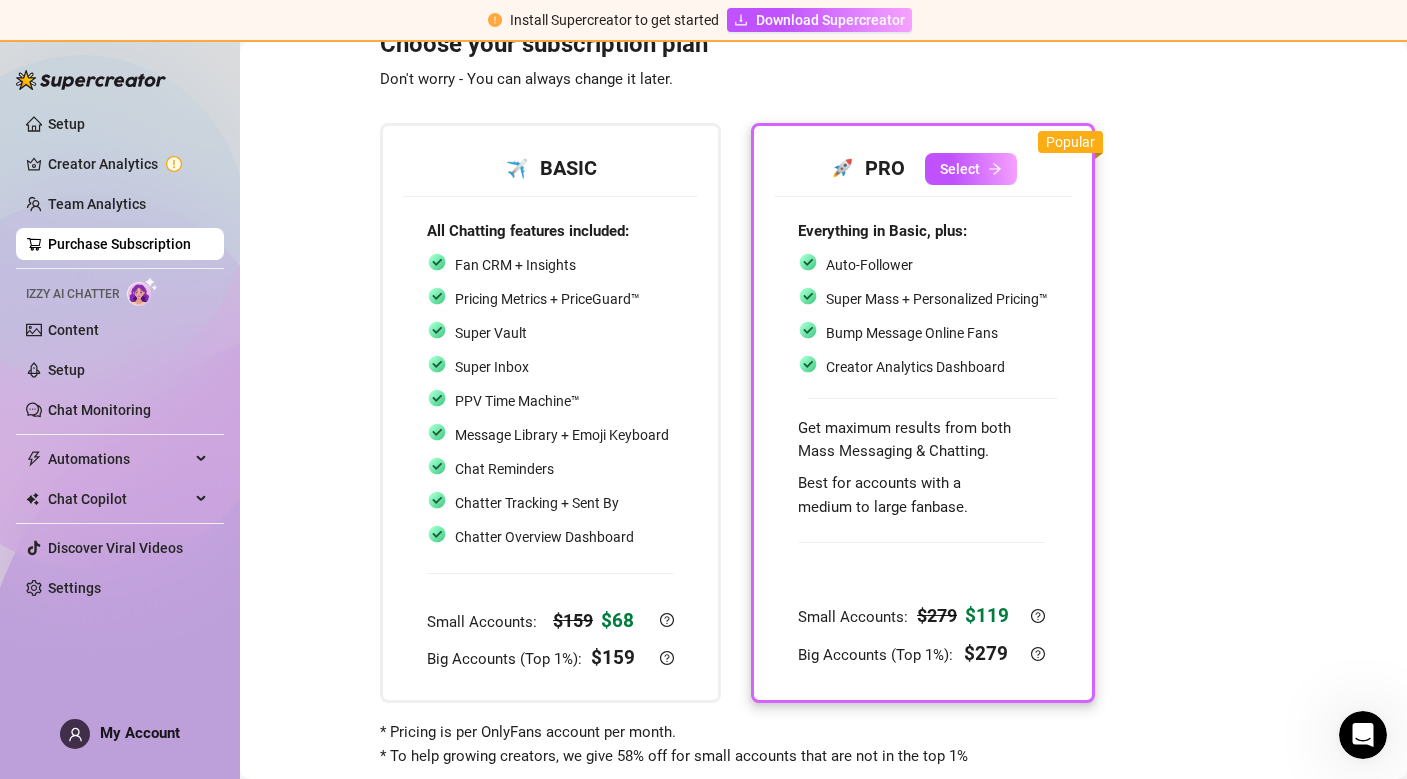 scroll, scrollTop: 56, scrollLeft: 0, axis: vertical 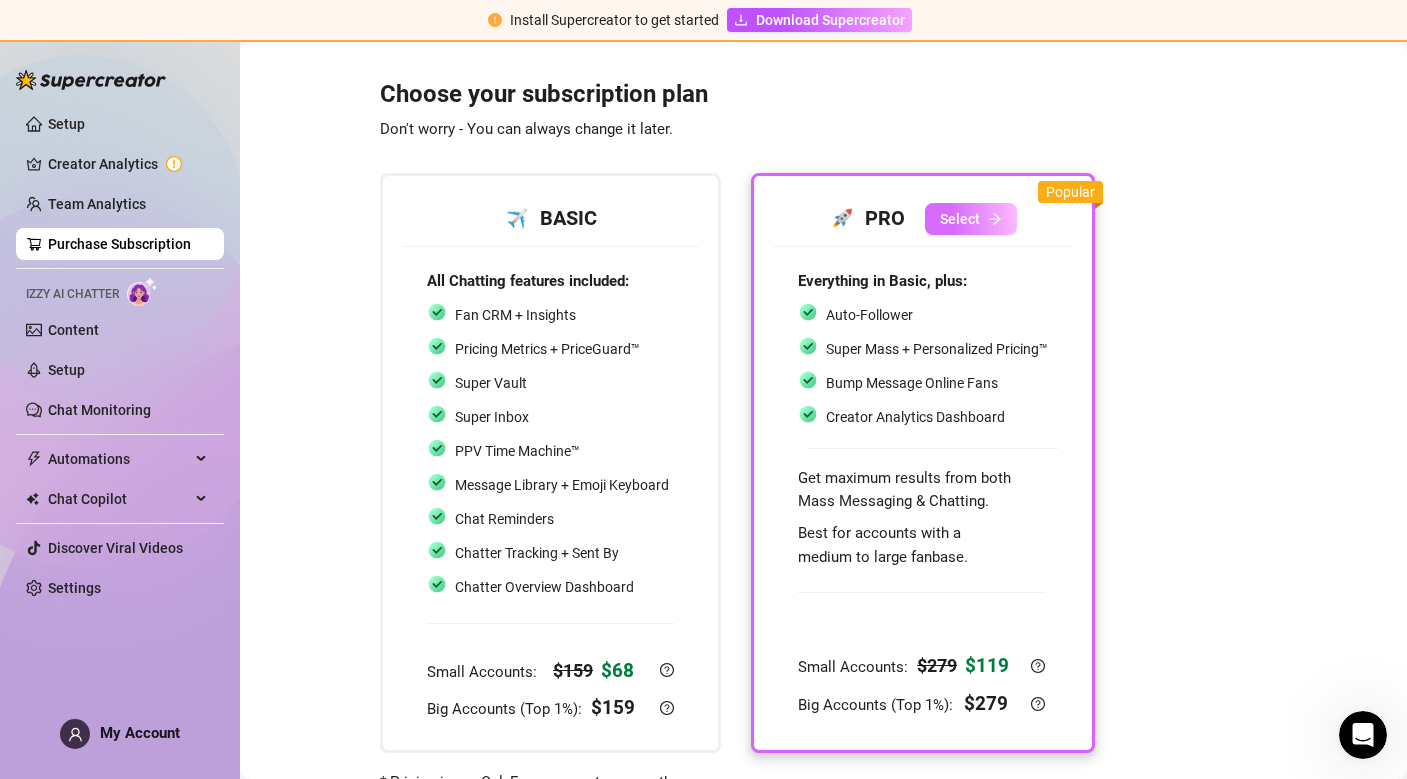 click on "Select" at bounding box center (960, 219) 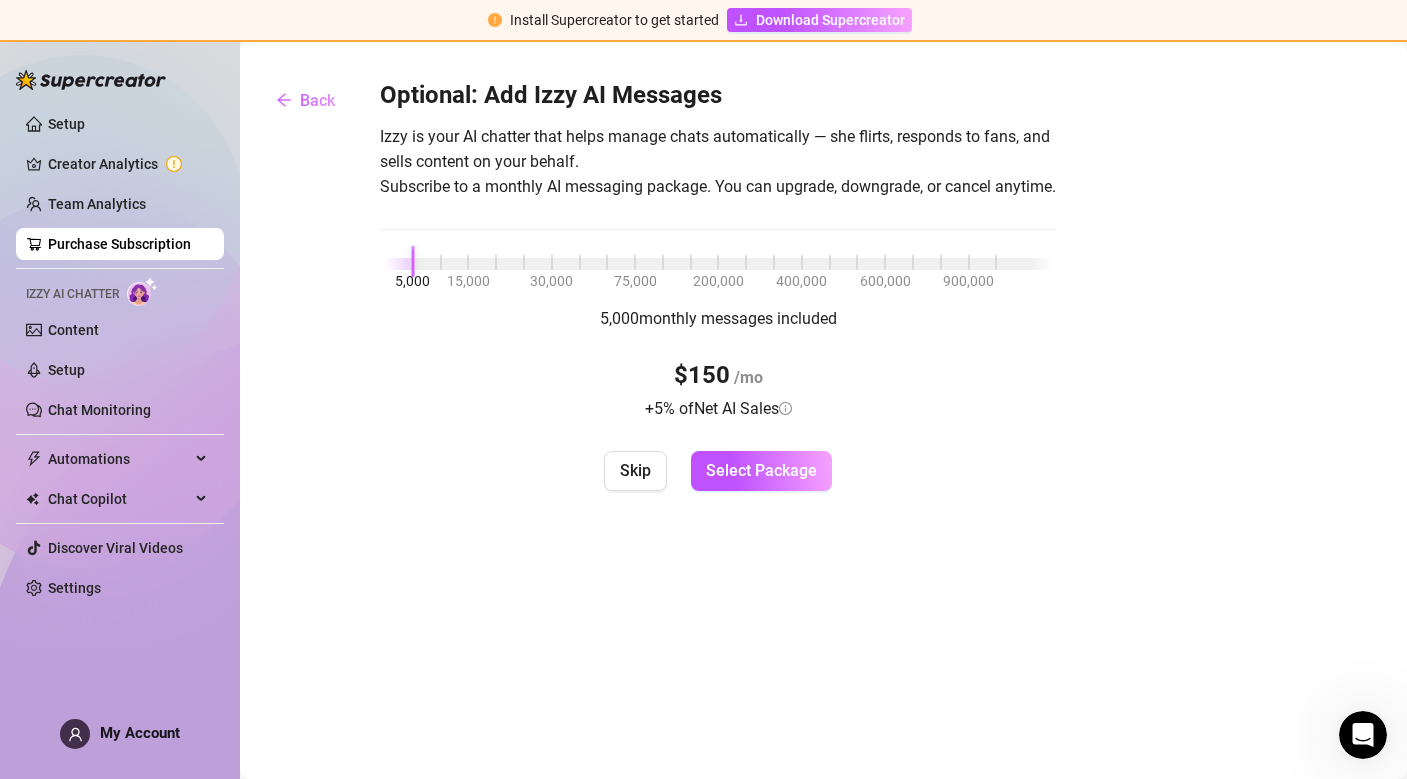 scroll, scrollTop: 0, scrollLeft: 0, axis: both 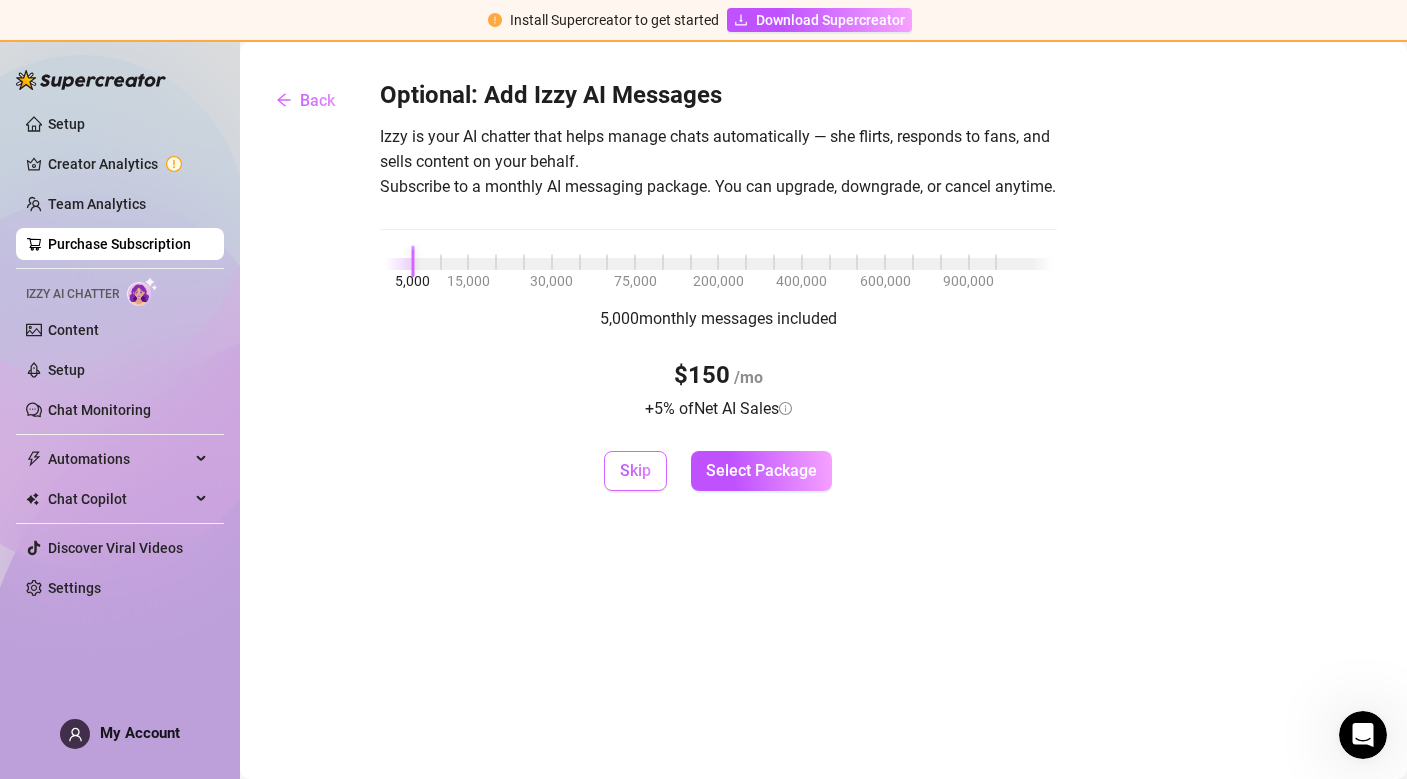 click on "Skip" at bounding box center (635, 471) 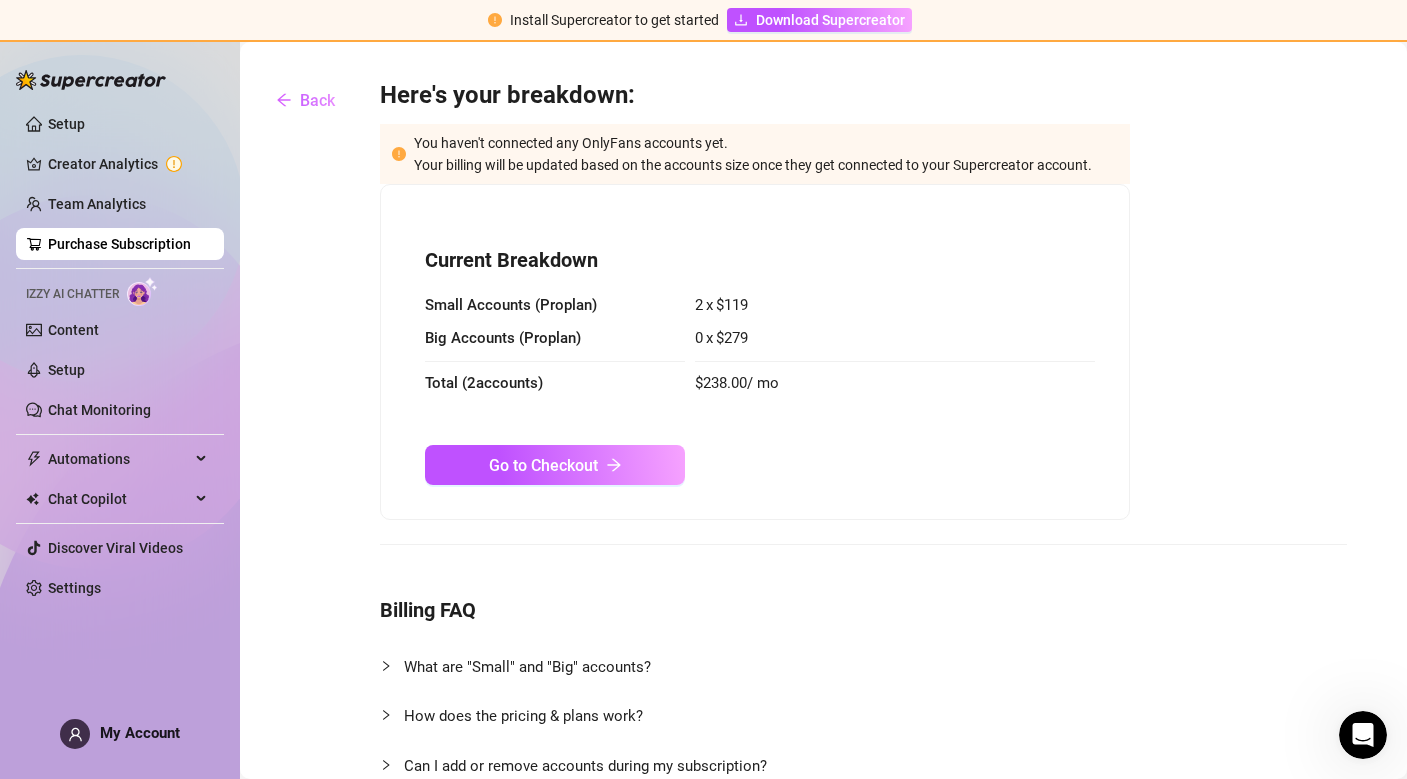 click on "Purchase Subscription" at bounding box center (119, 244) 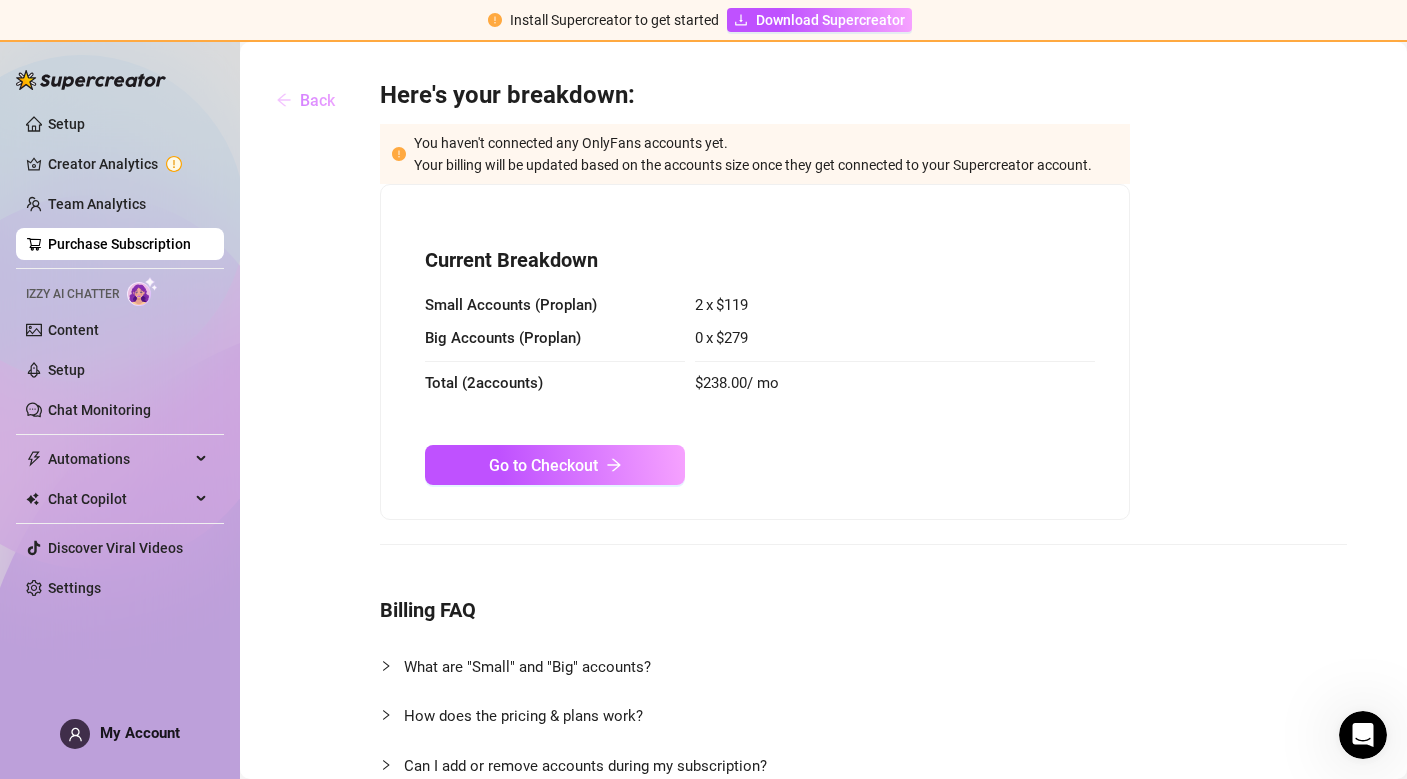 click on "Back" at bounding box center [317, 100] 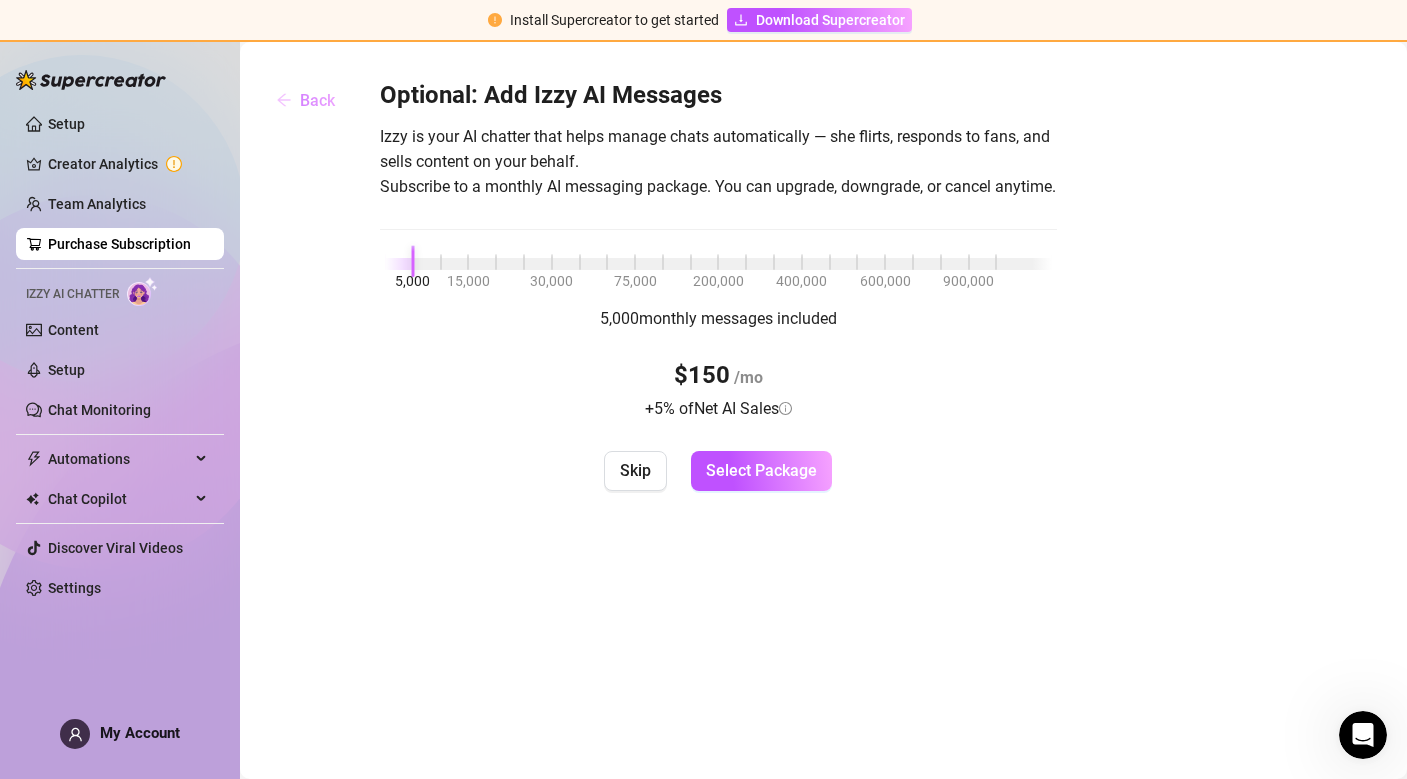 click on "Back" at bounding box center (317, 100) 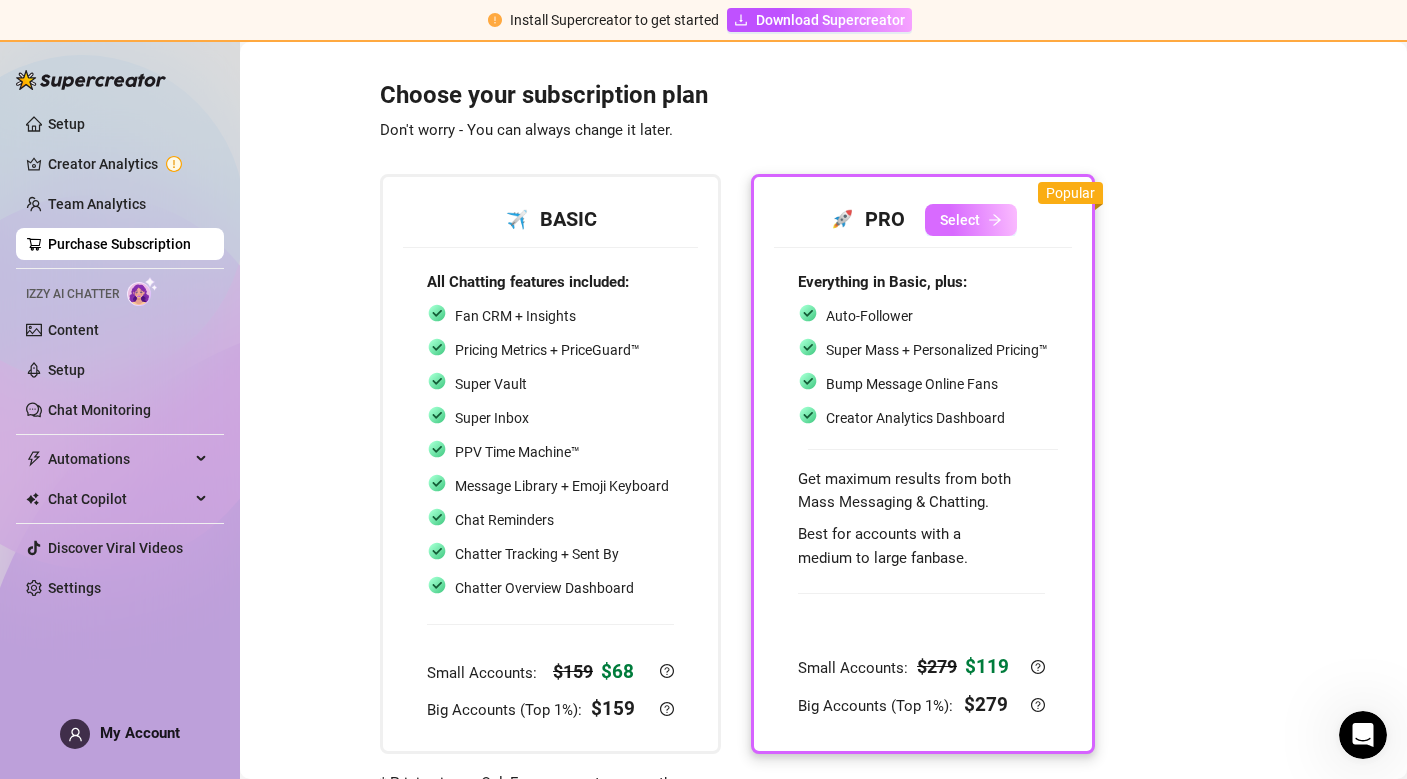 click on "Select" at bounding box center [960, 220] 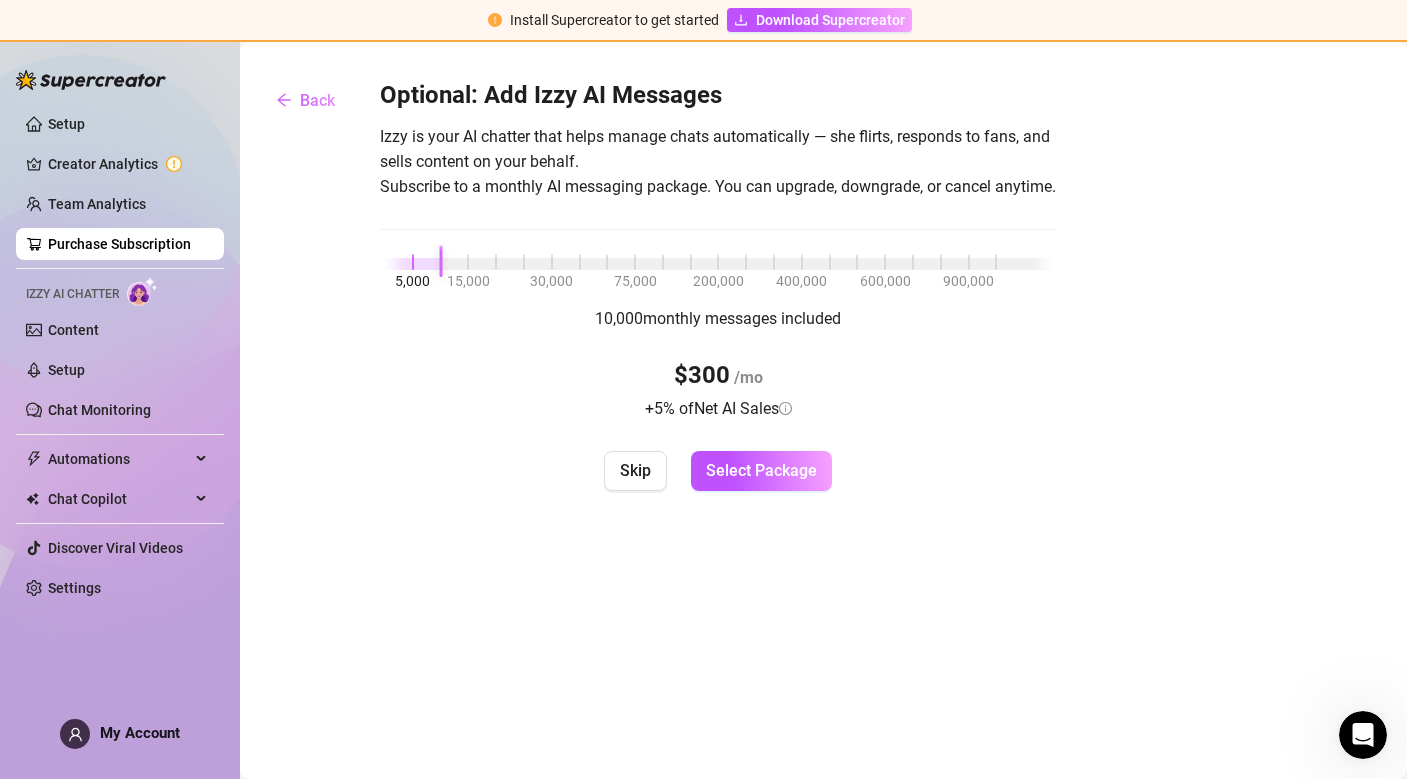 click at bounding box center (718, 264) 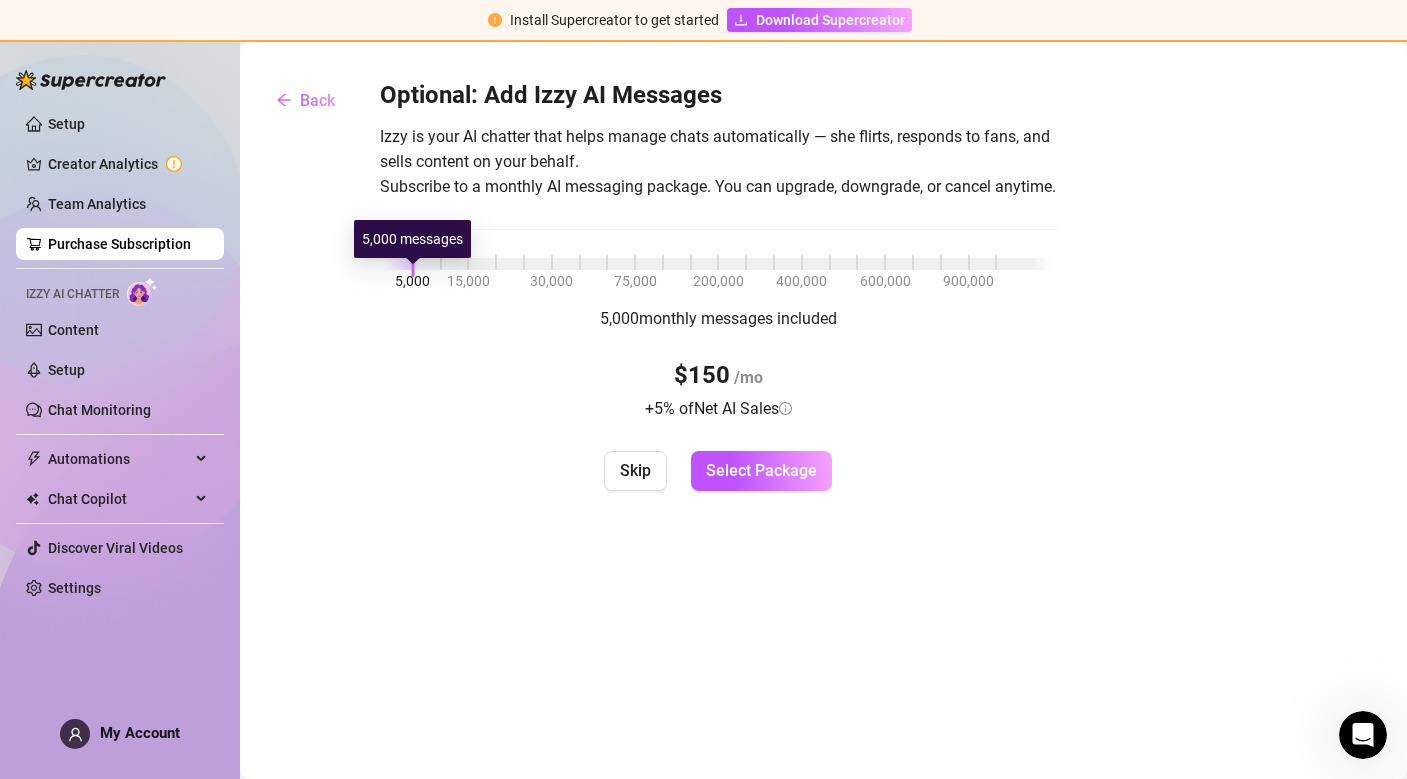 click on "5,000 15,000 30,000 75,000 200,000 400,000 600,000 900,000" at bounding box center [718, 260] 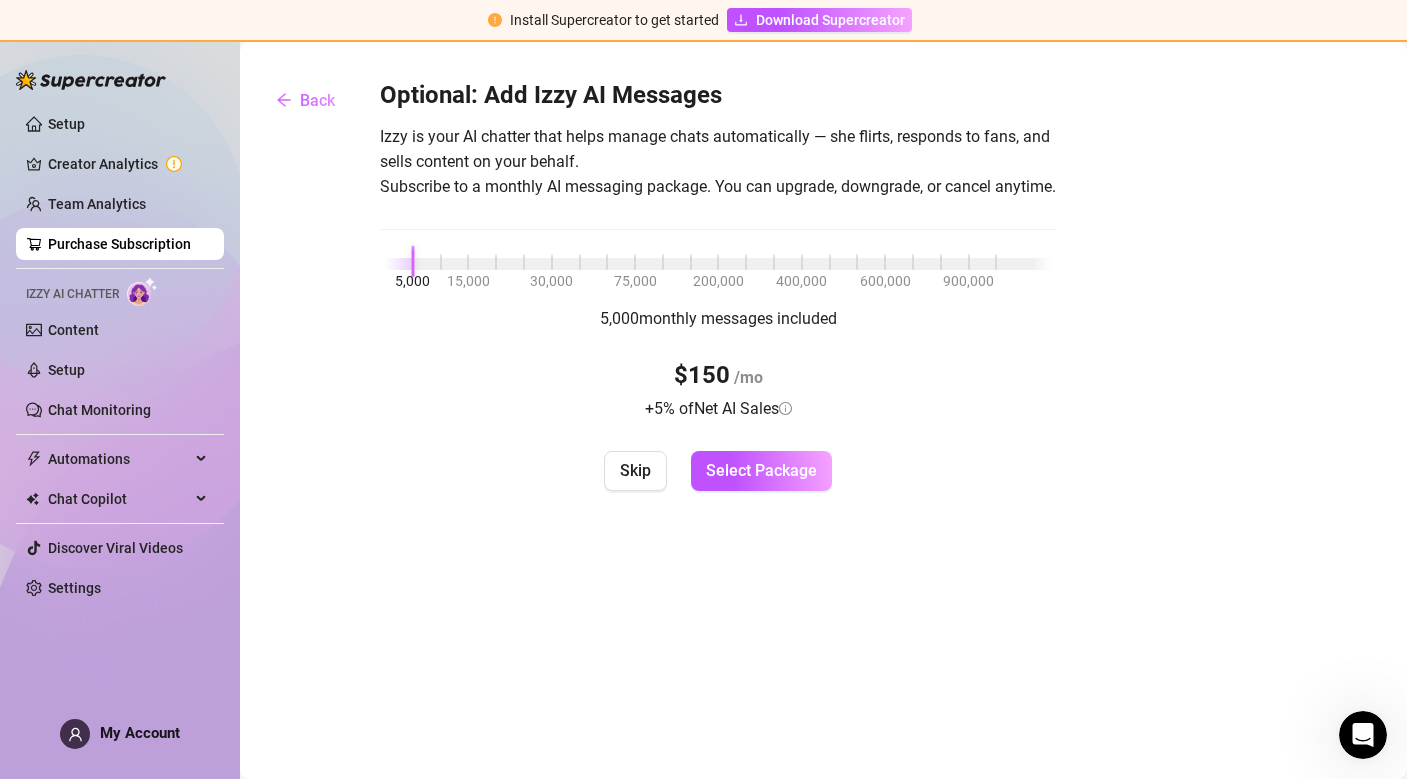 click at bounding box center [399, 264] 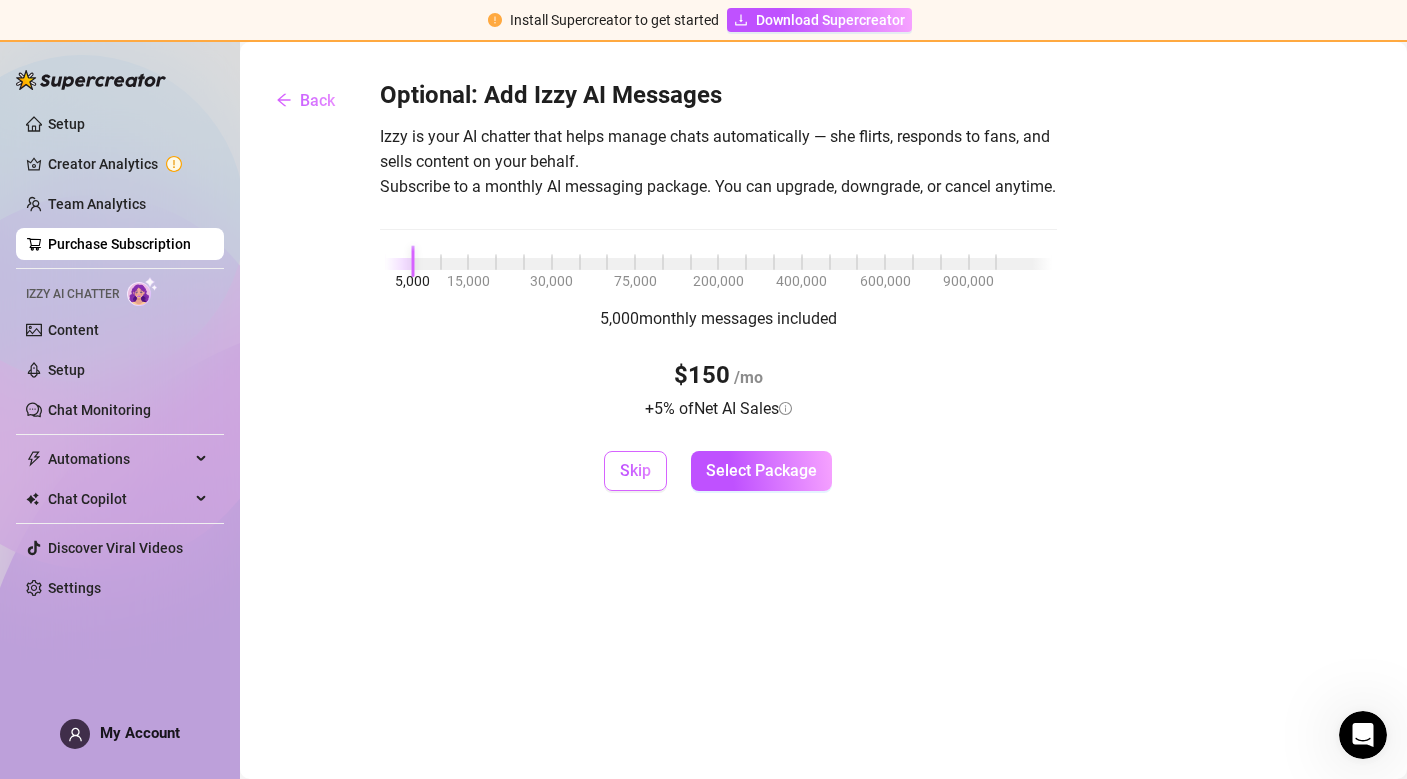 click on "Skip" at bounding box center (635, 470) 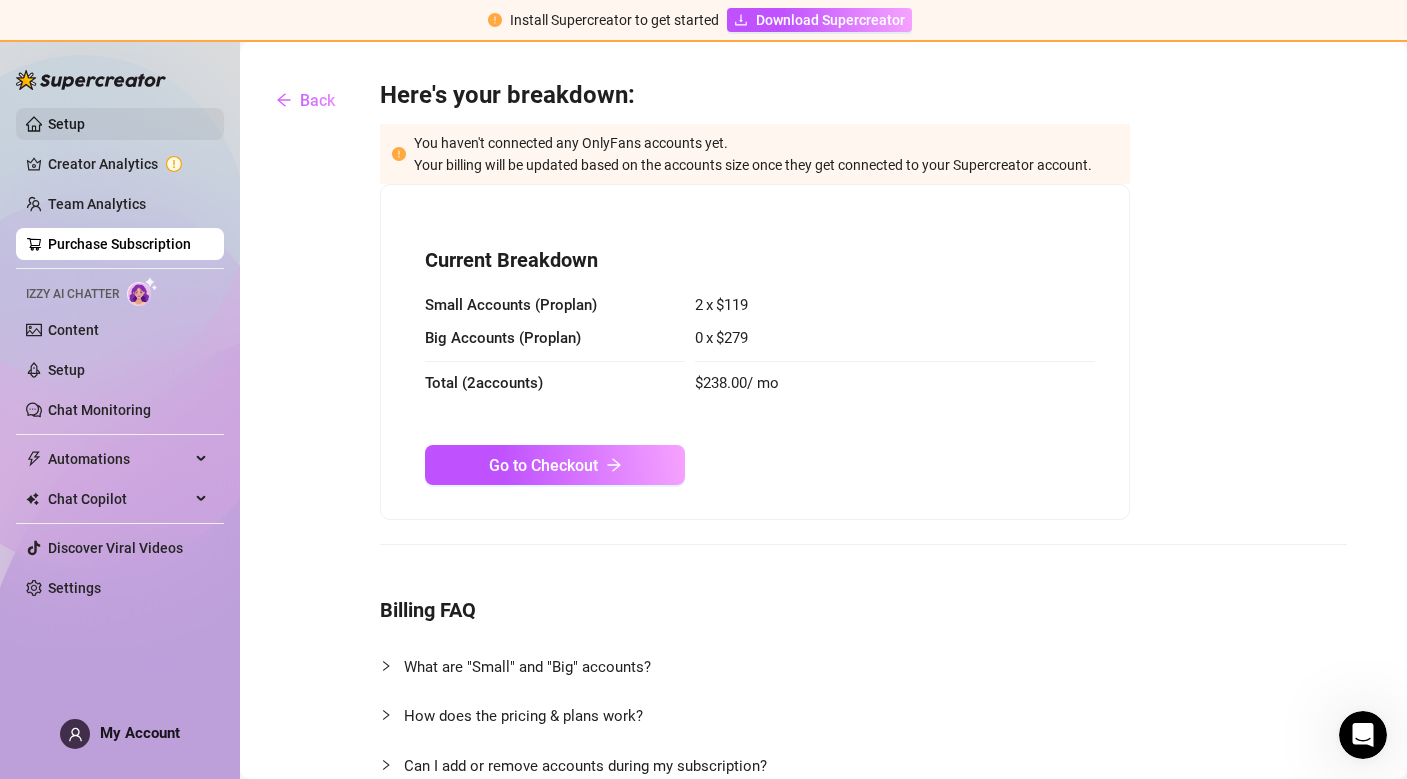 click on "Setup" at bounding box center (66, 124) 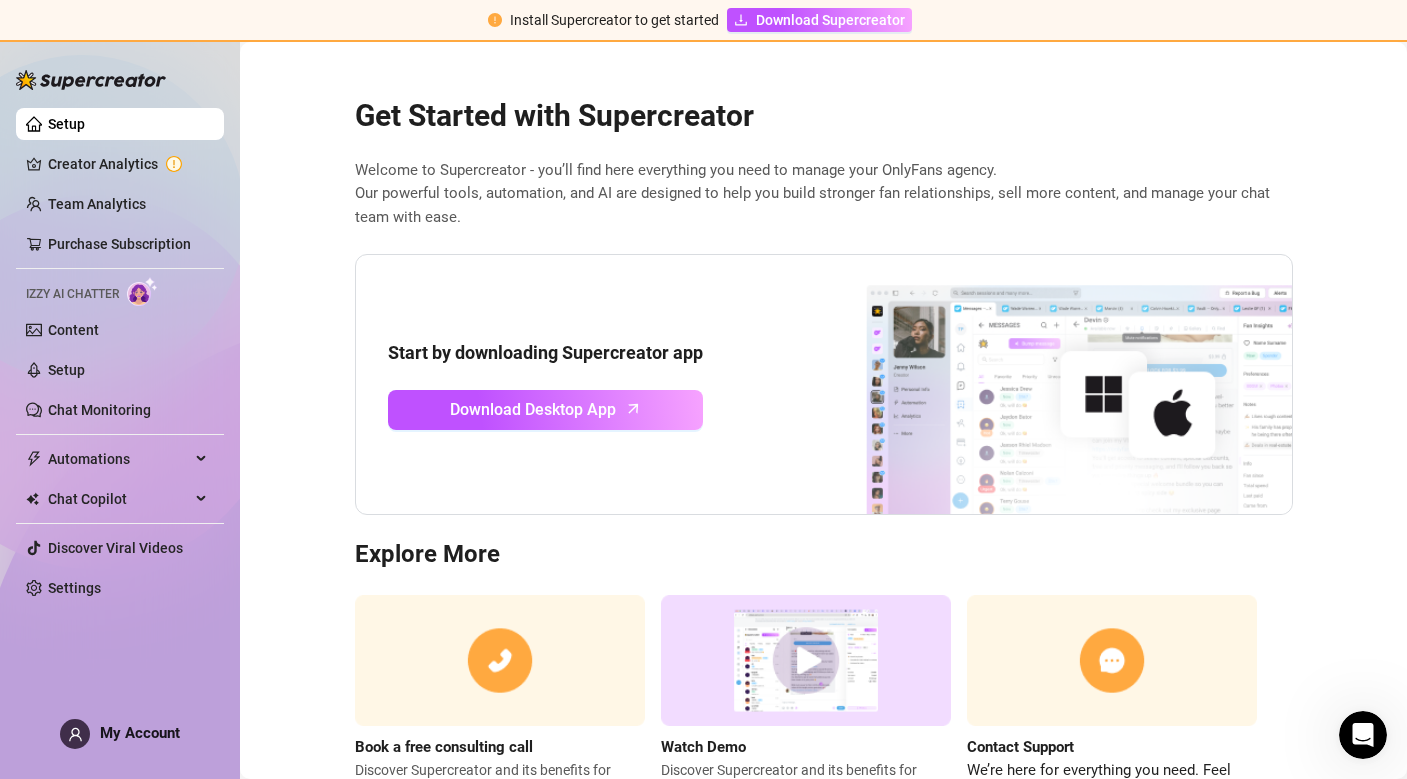 scroll, scrollTop: 0, scrollLeft: 0, axis: both 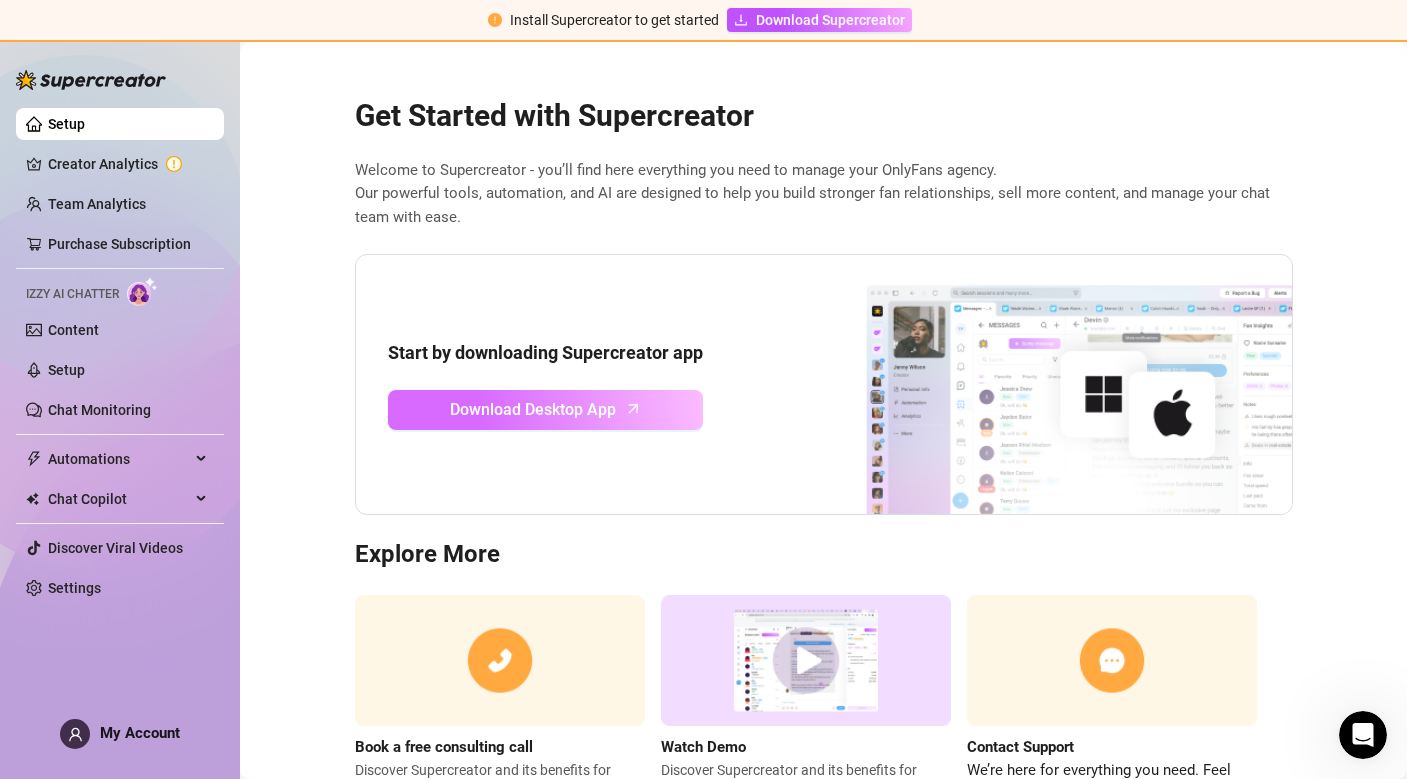 click on "Download Desktop App" at bounding box center (545, 410) 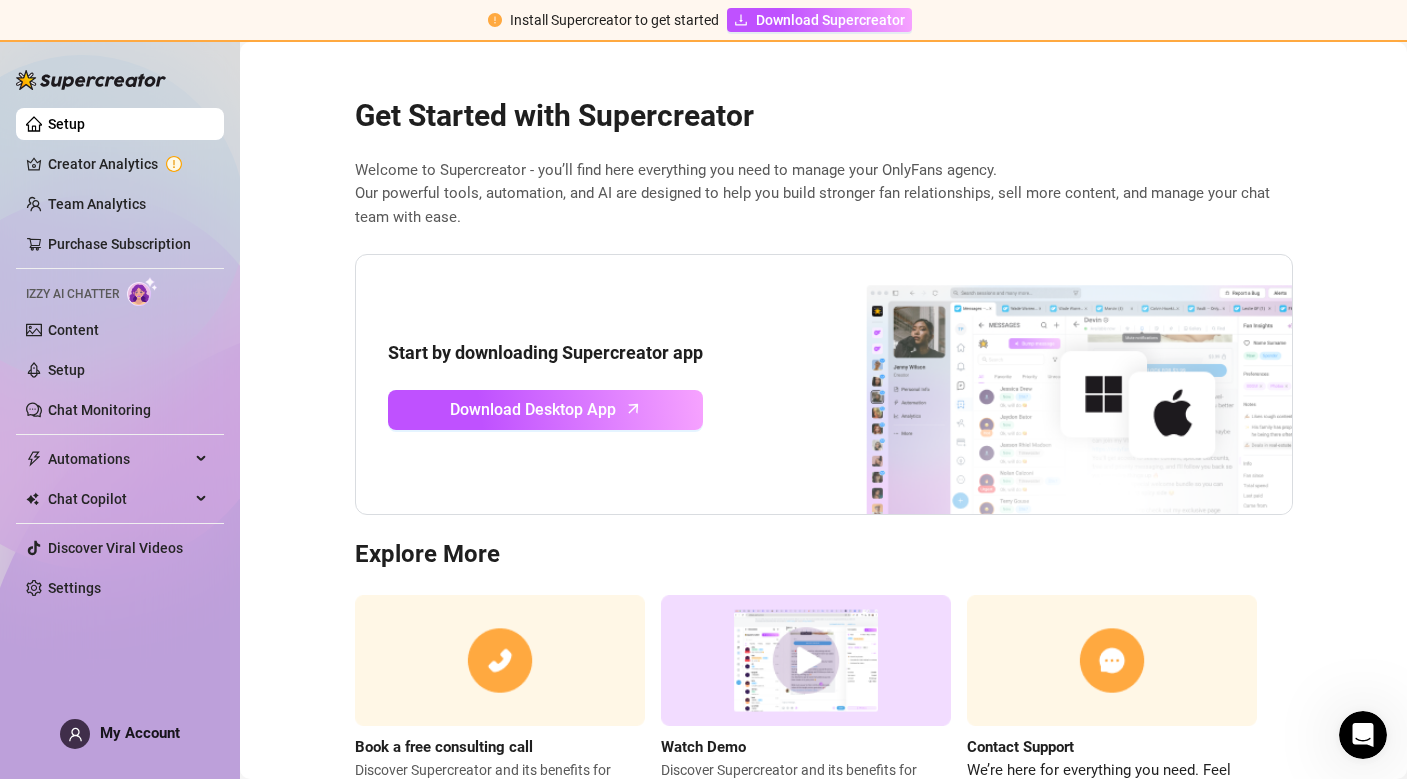 scroll, scrollTop: 0, scrollLeft: 0, axis: both 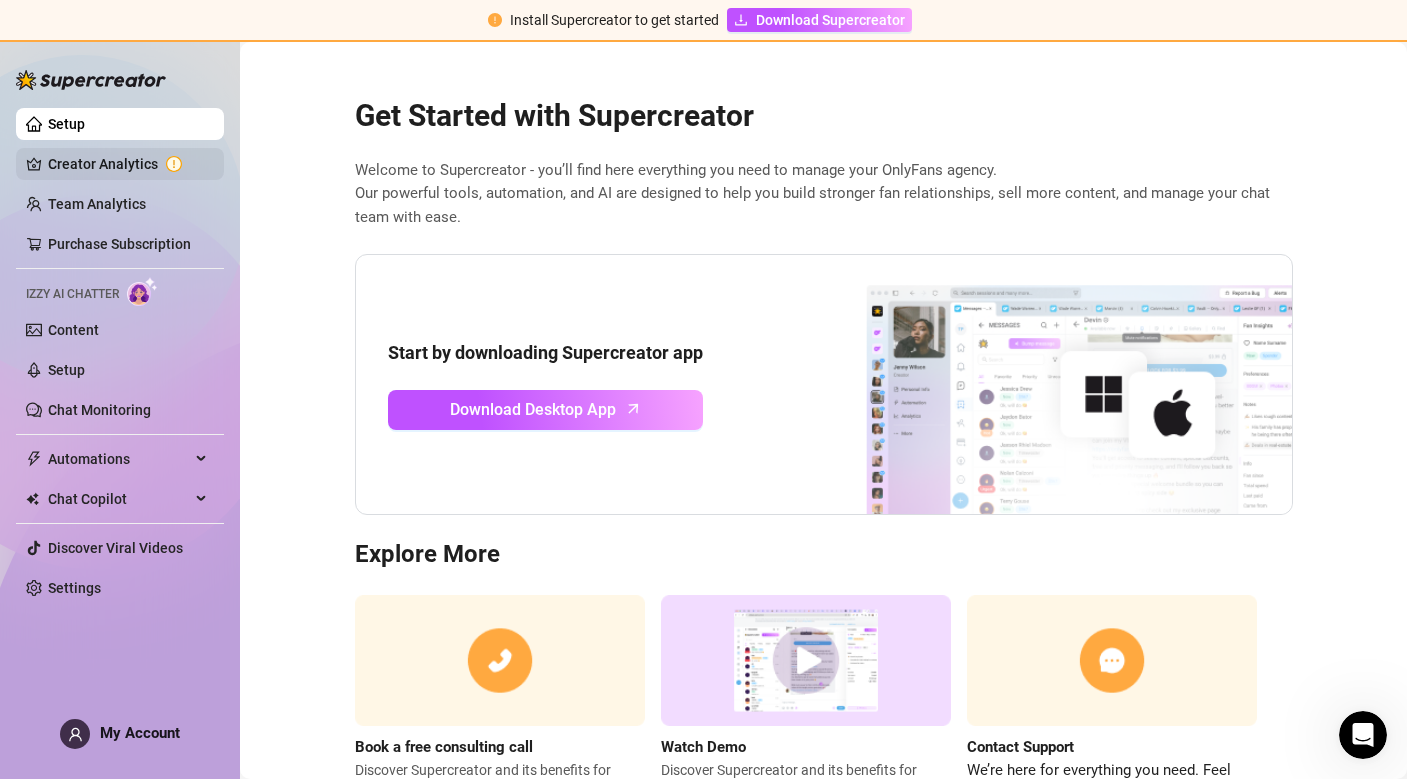 click on "Creator Analytics" at bounding box center (128, 164) 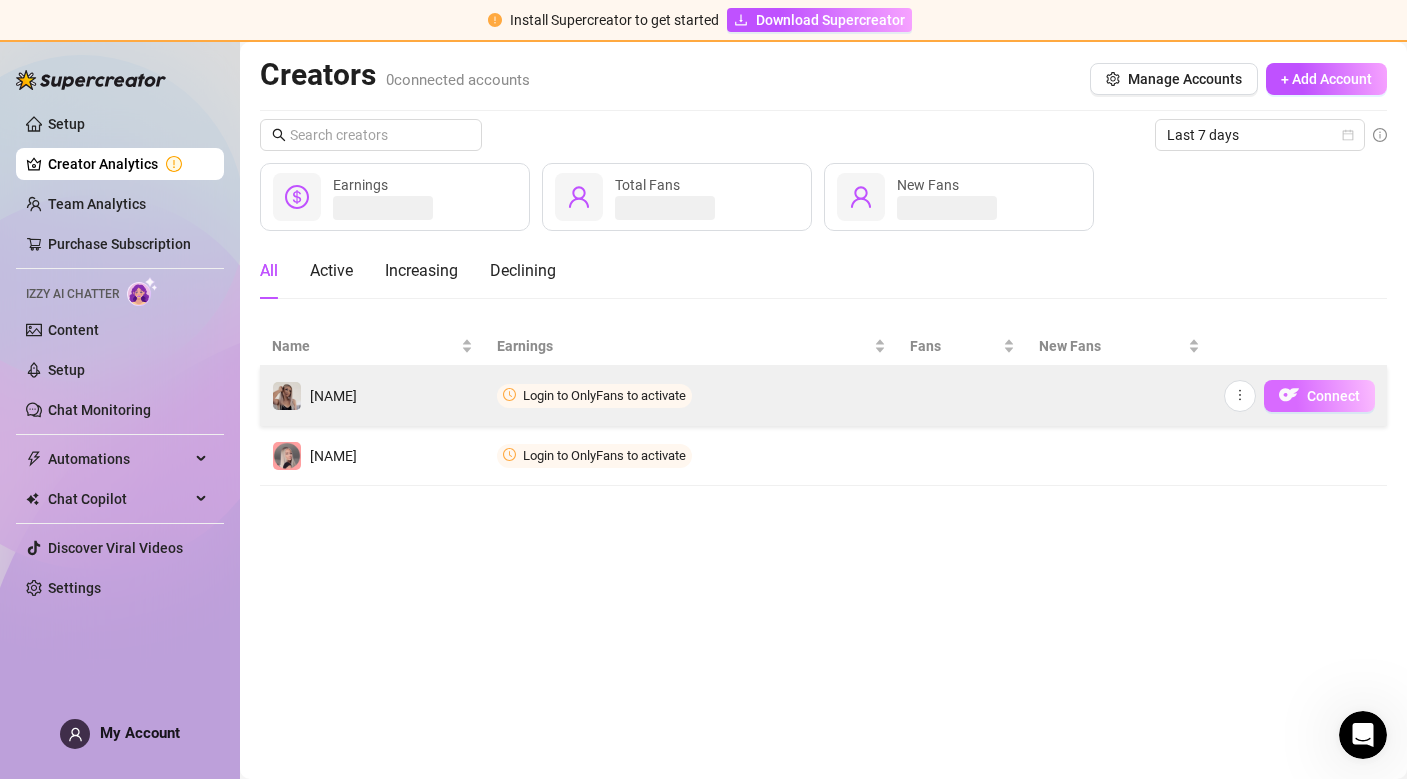 click on "Connect" at bounding box center [1319, 396] 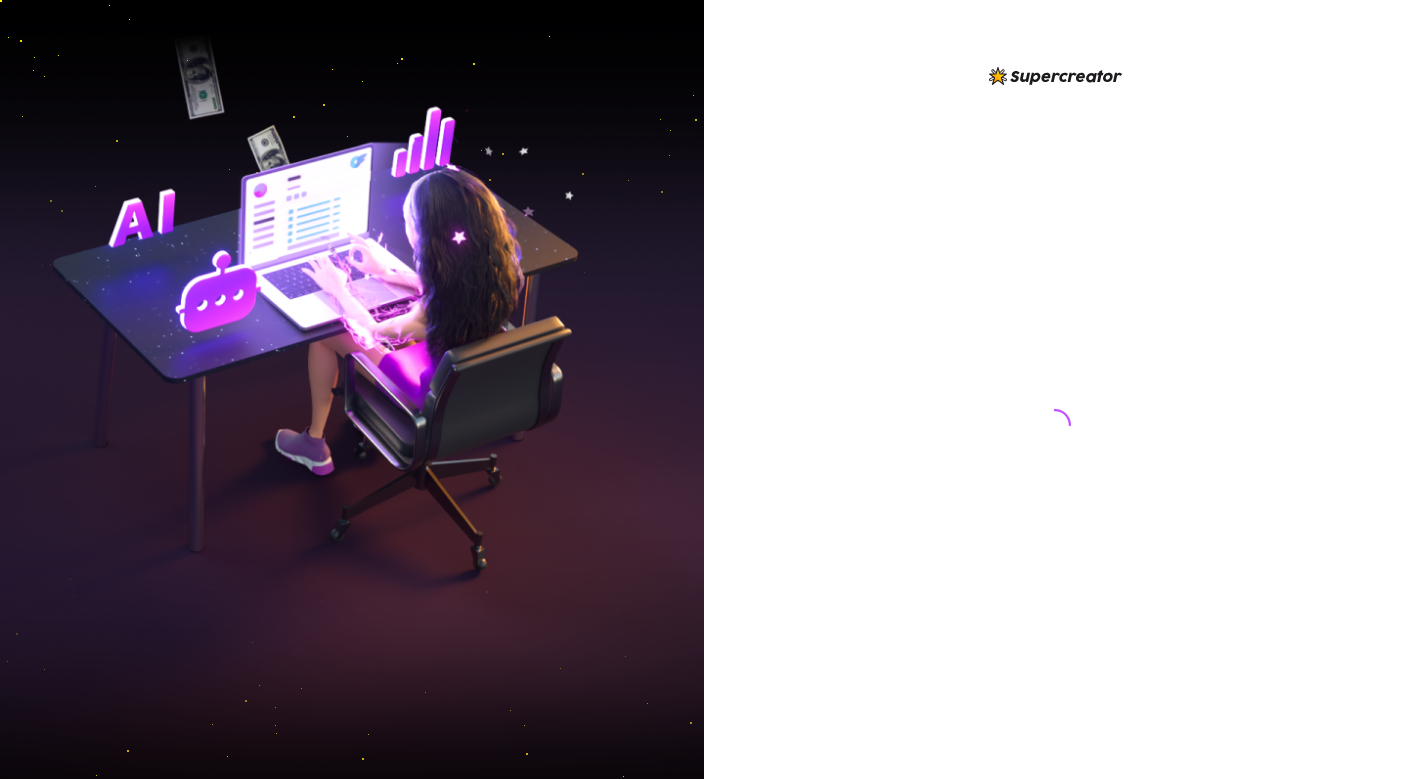 scroll, scrollTop: 0, scrollLeft: 0, axis: both 